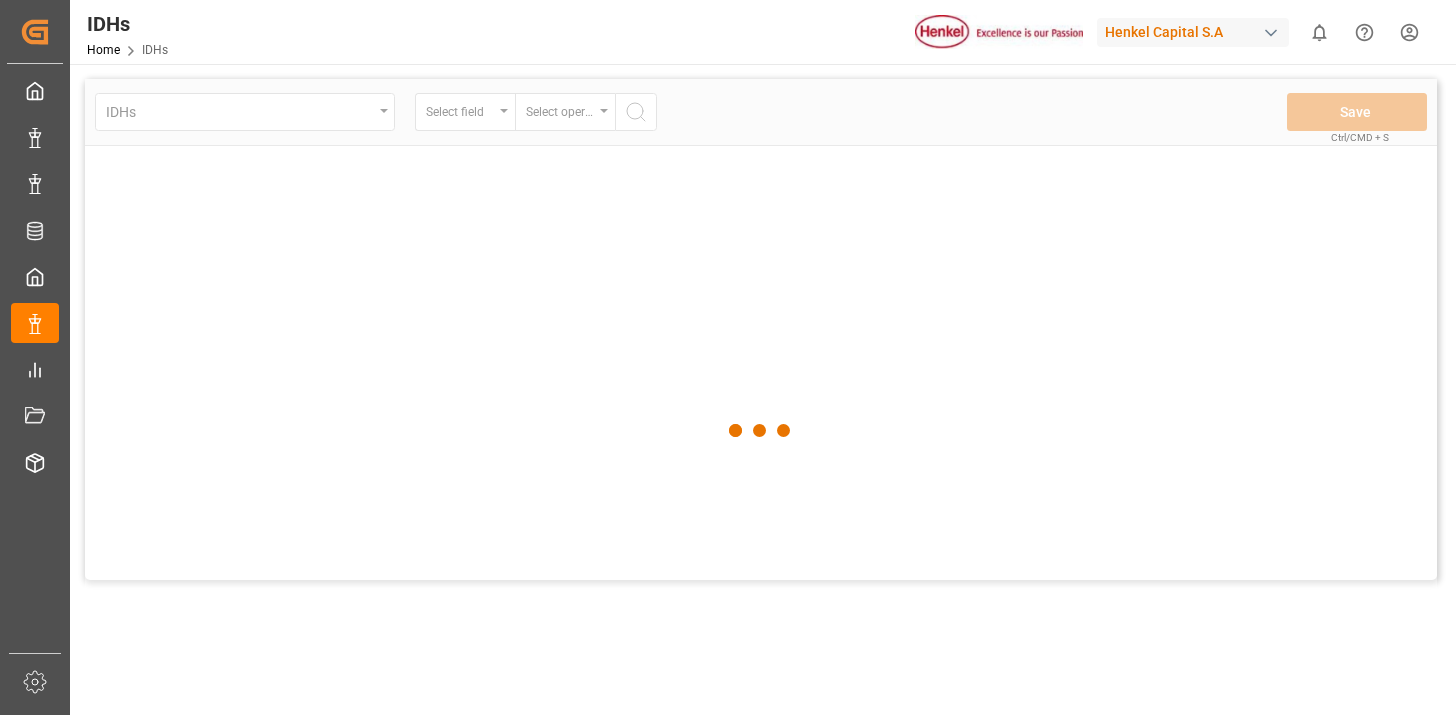 scroll, scrollTop: 0, scrollLeft: 0, axis: both 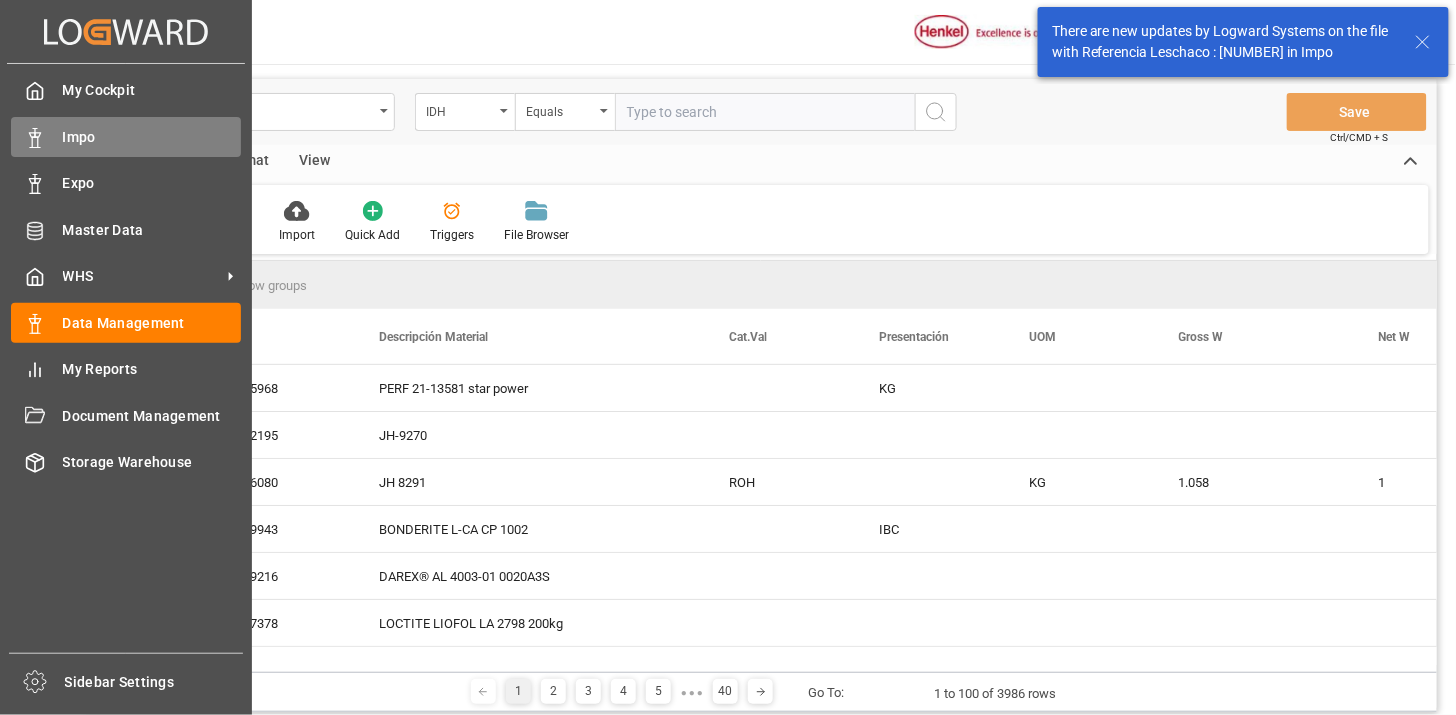 click 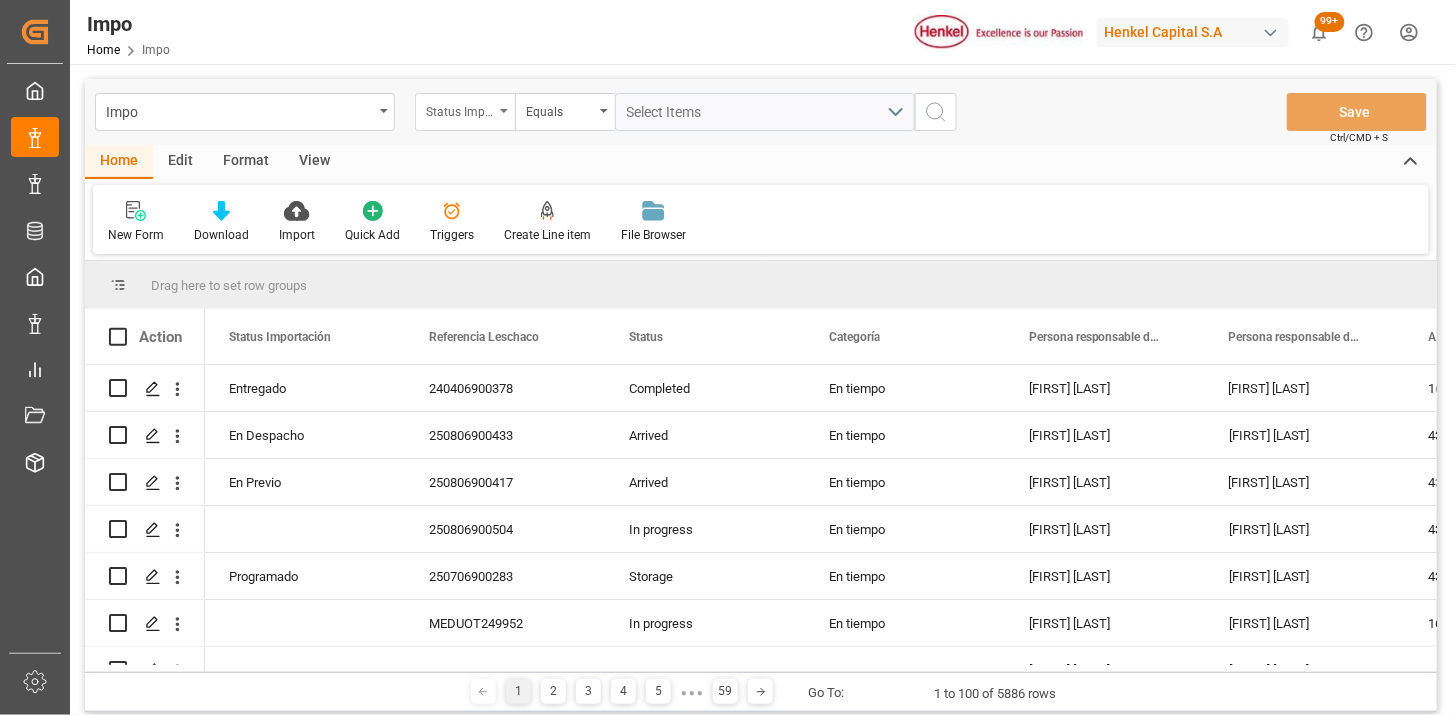 click on "Status Importación" at bounding box center [460, 109] 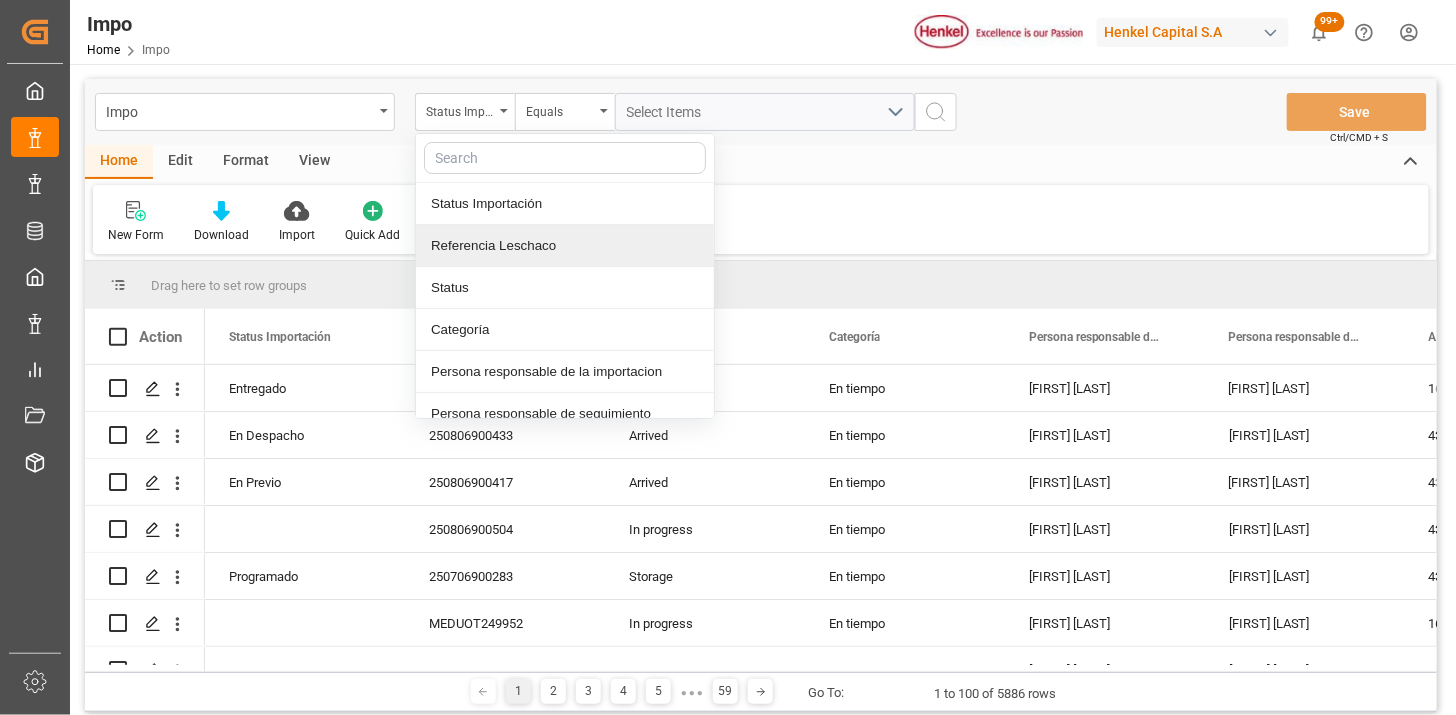 drag, startPoint x: 530, startPoint y: 241, endPoint x: 571, endPoint y: 206, distance: 53.90733 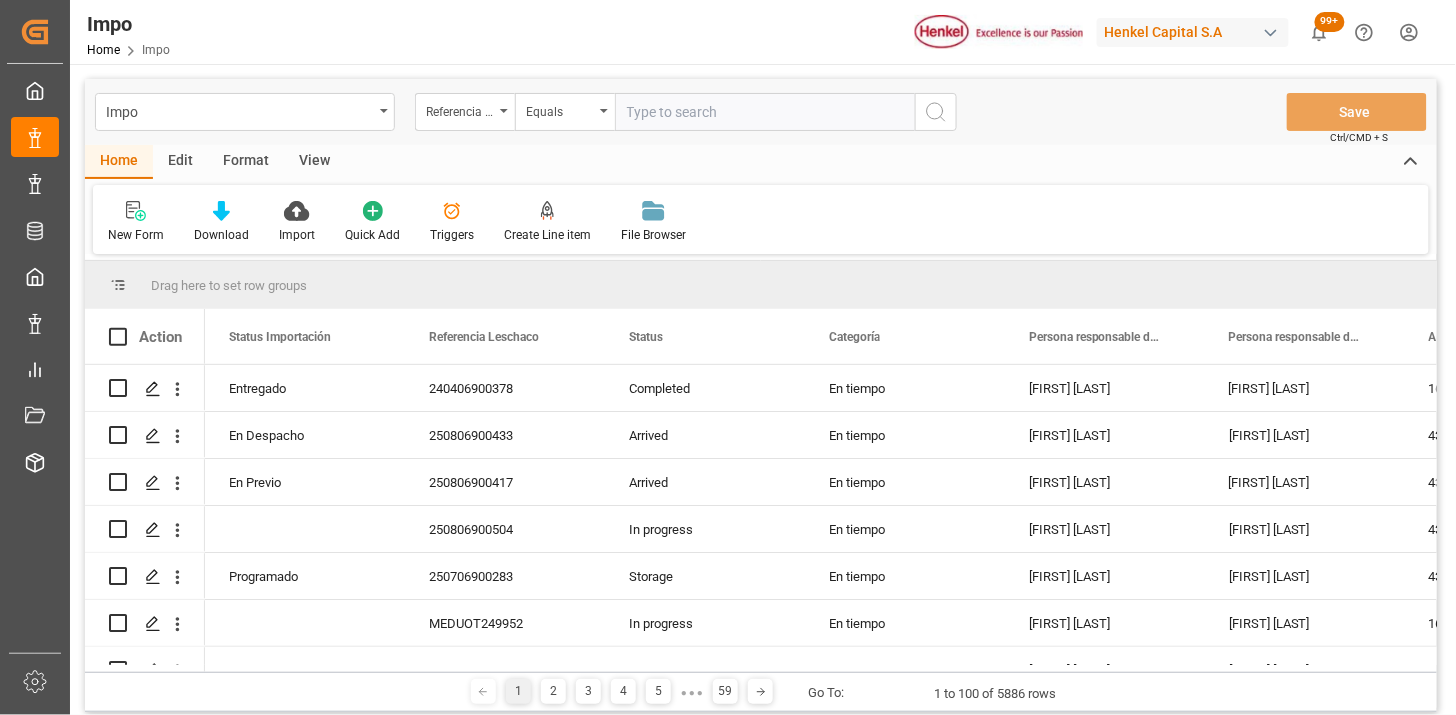drag, startPoint x: 661, startPoint y: 116, endPoint x: 811, endPoint y: 146, distance: 152.97058 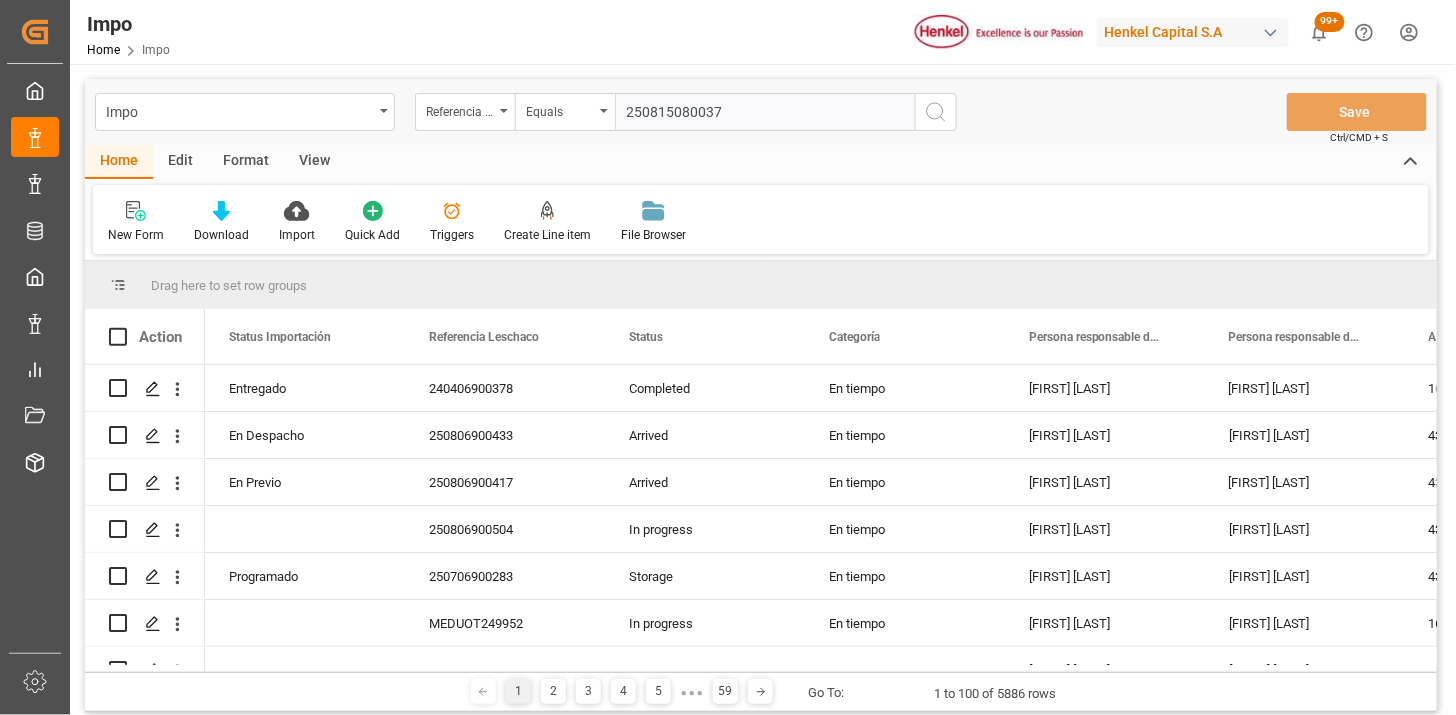 type on "250815080037" 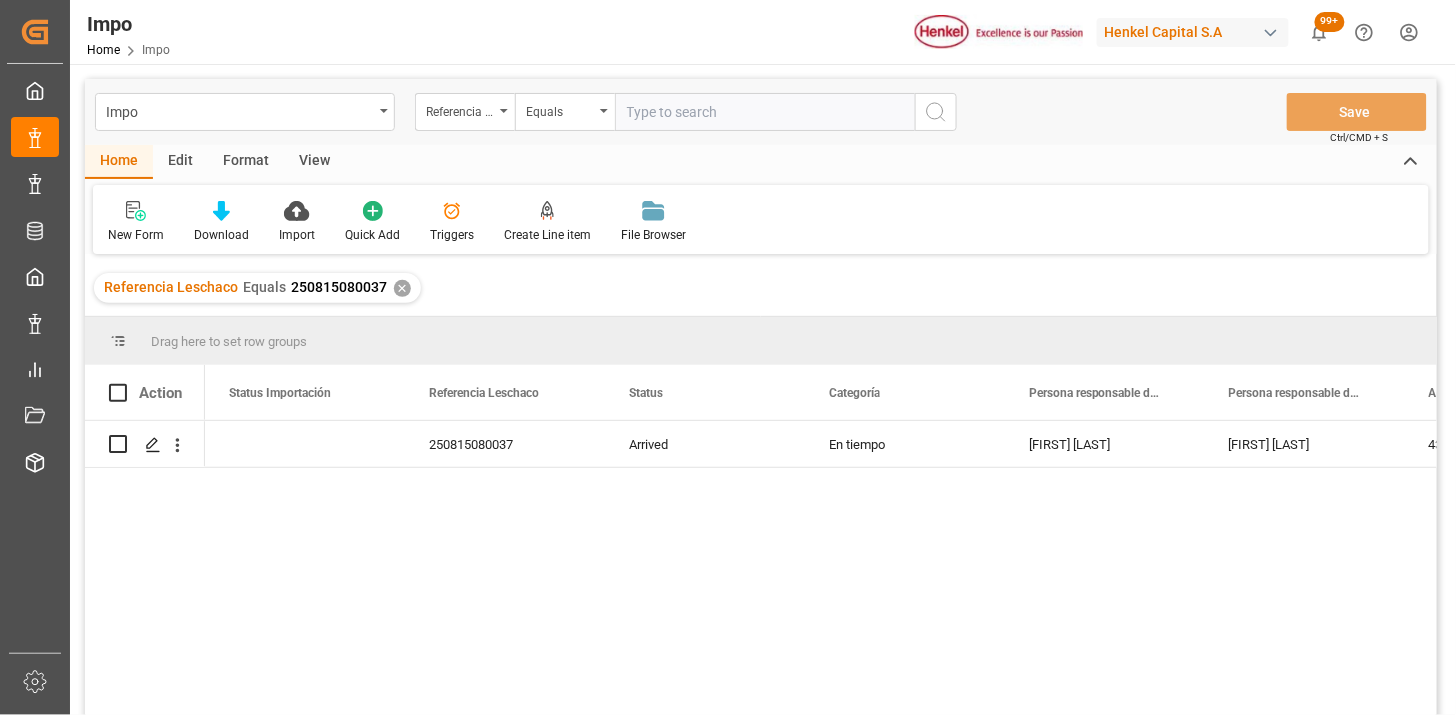 click on "View" at bounding box center [314, 162] 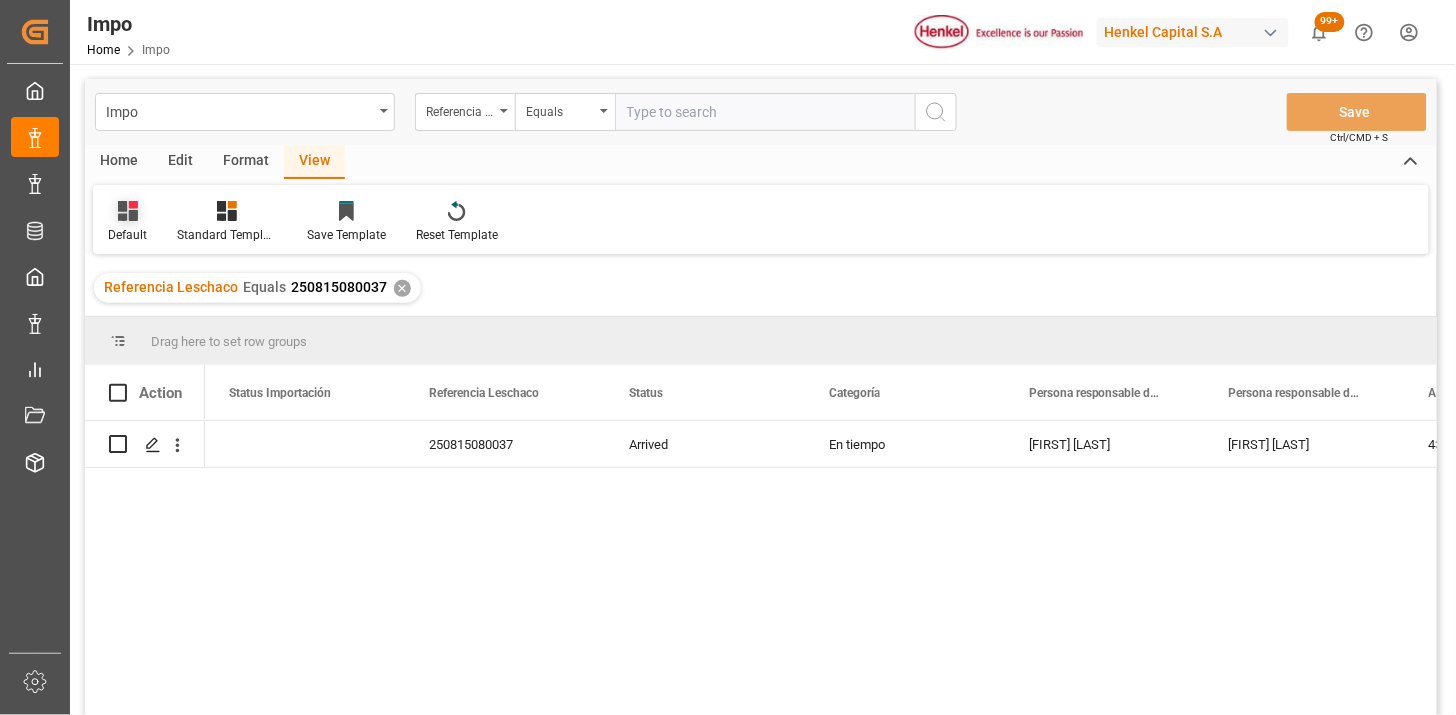 click at bounding box center (127, 210) 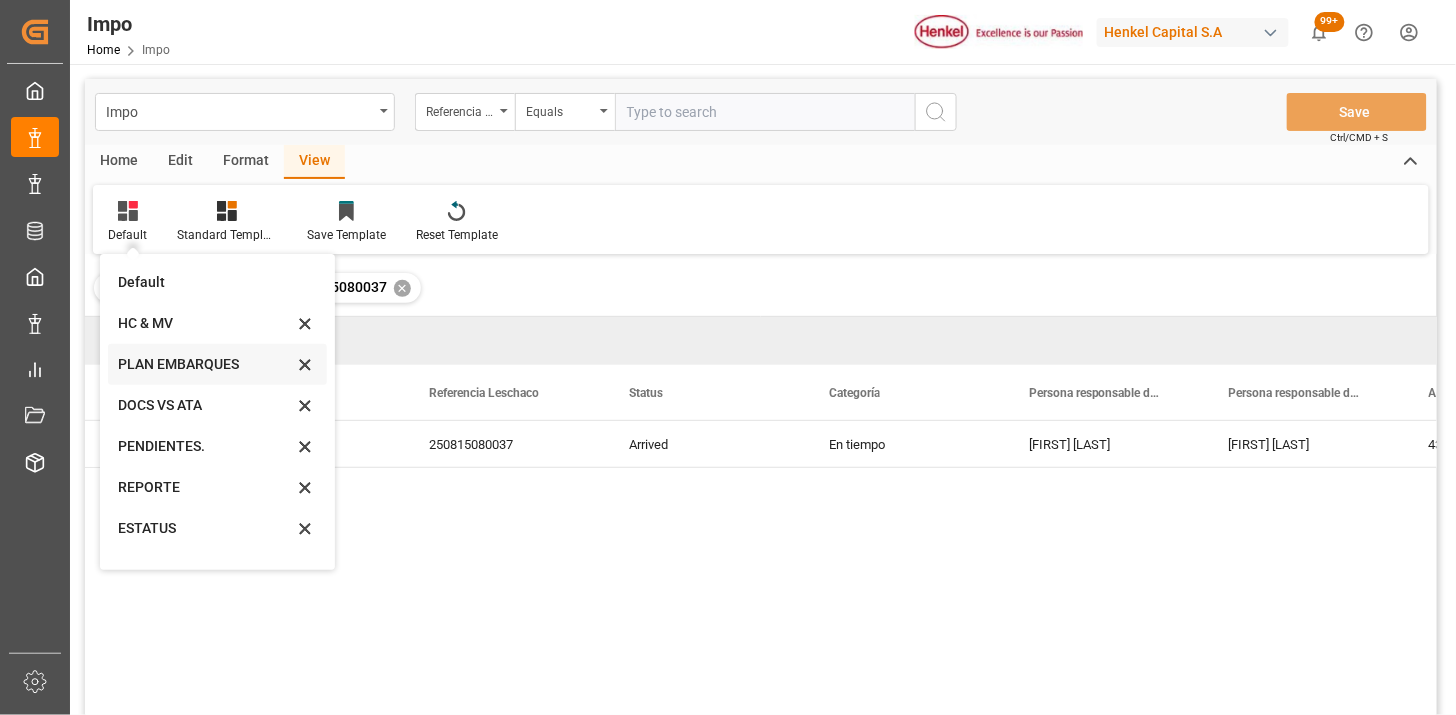 scroll, scrollTop: 27, scrollLeft: 0, axis: vertical 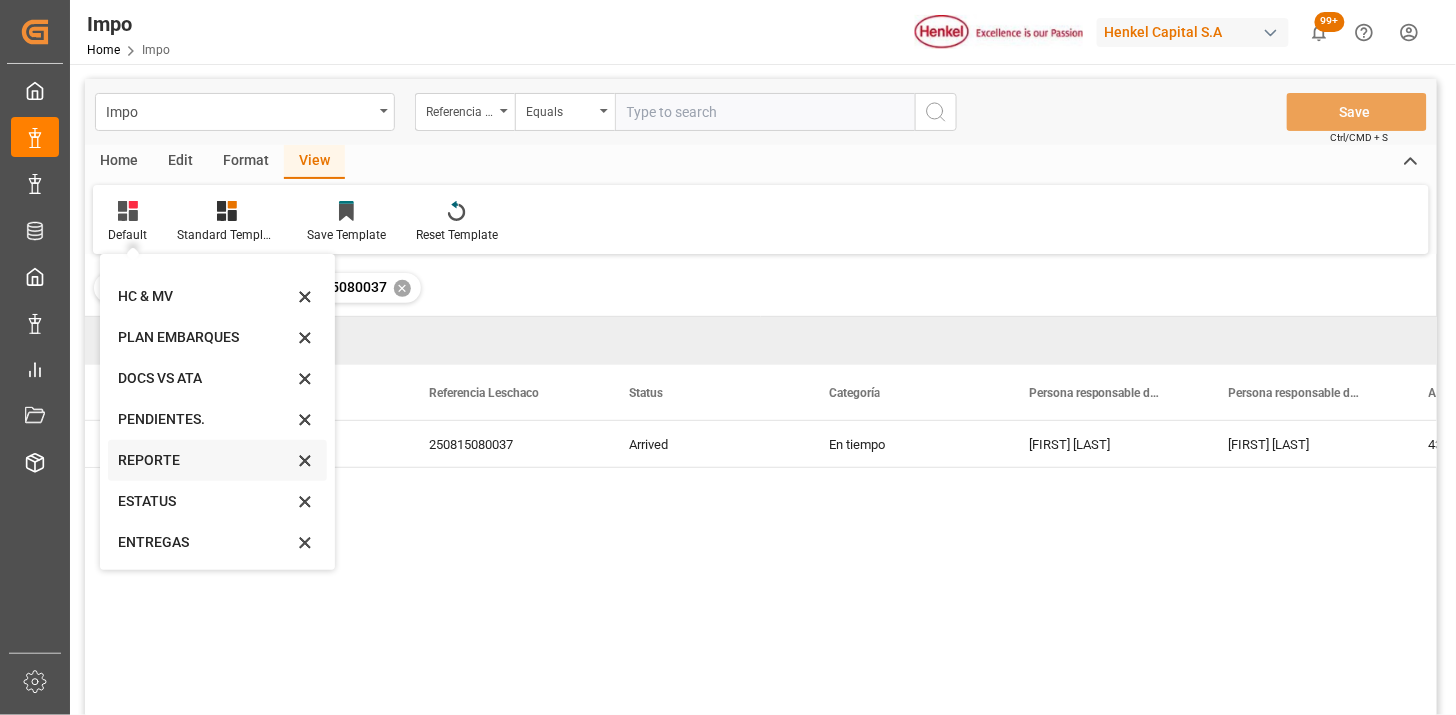 click on "REPORTE" at bounding box center (205, 460) 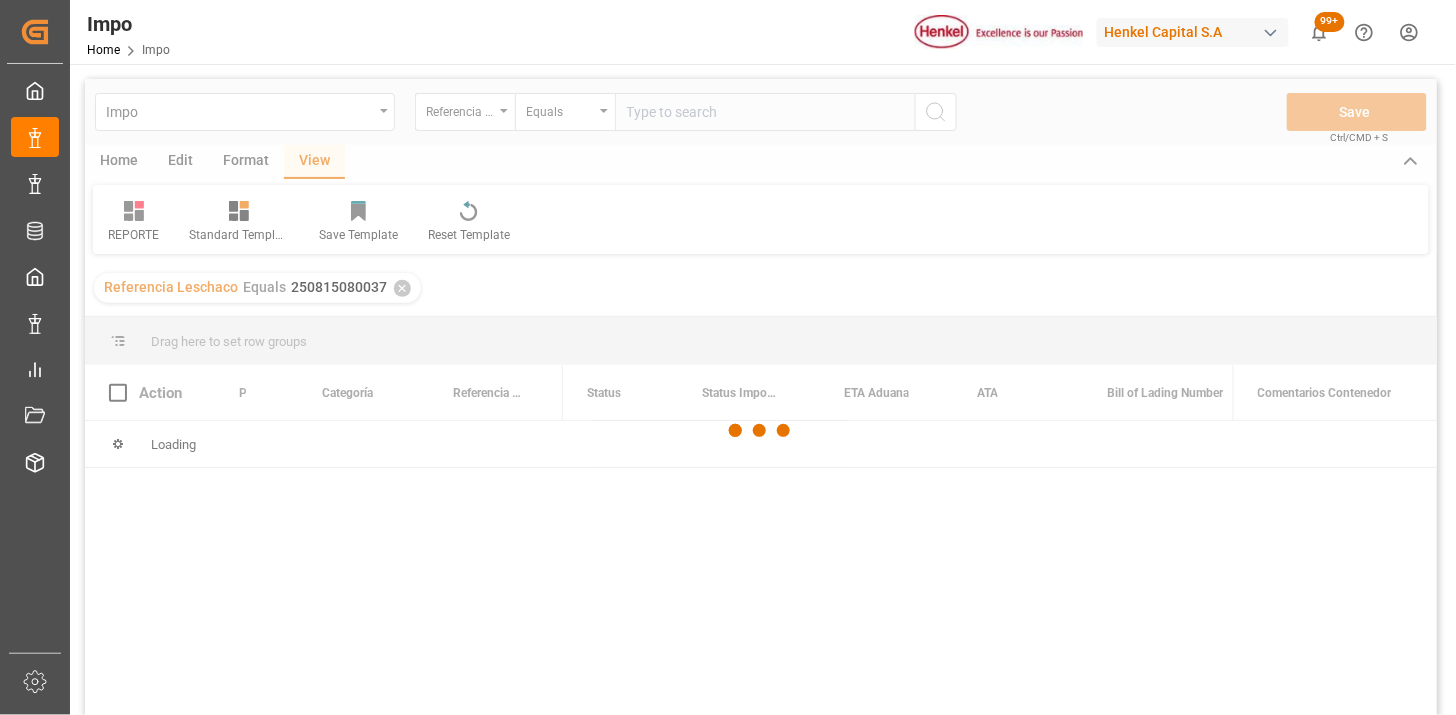 scroll, scrollTop: 111, scrollLeft: 0, axis: vertical 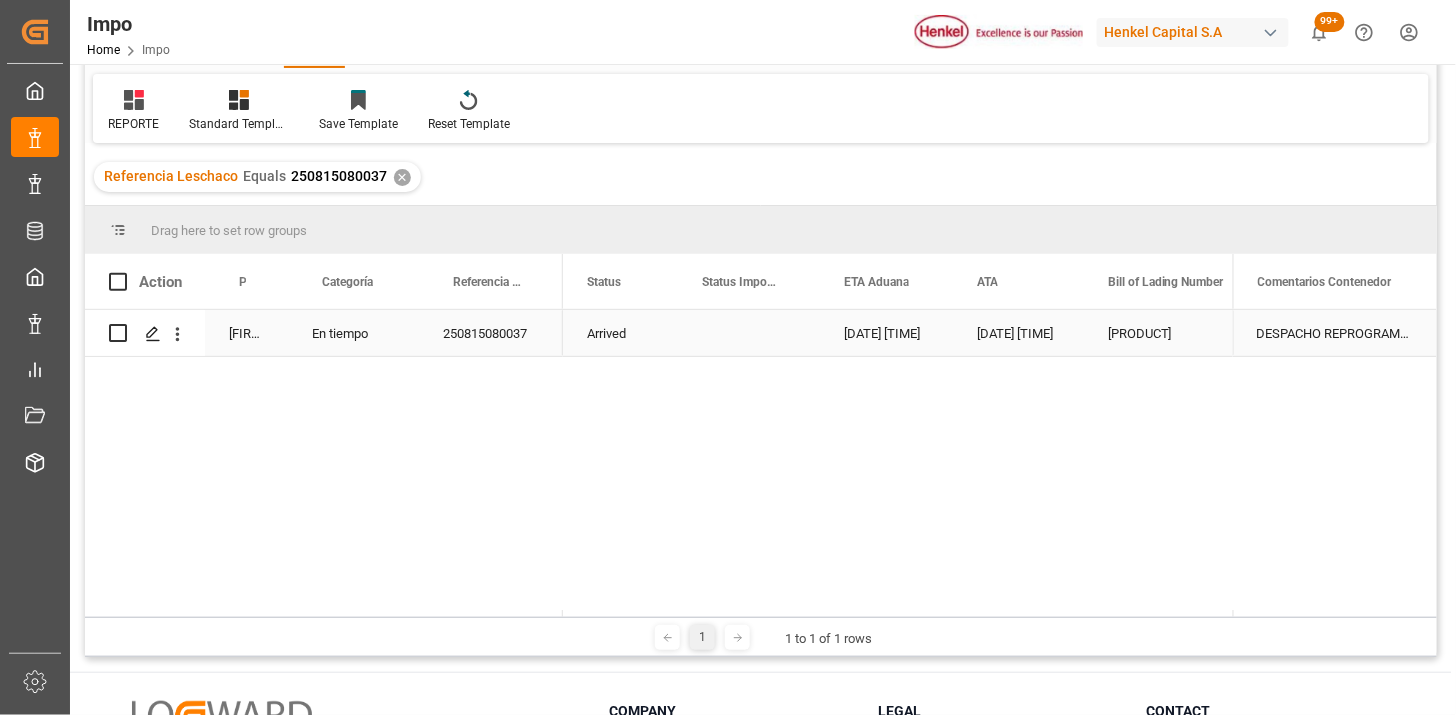 click on "En tiempo" at bounding box center (353, 333) 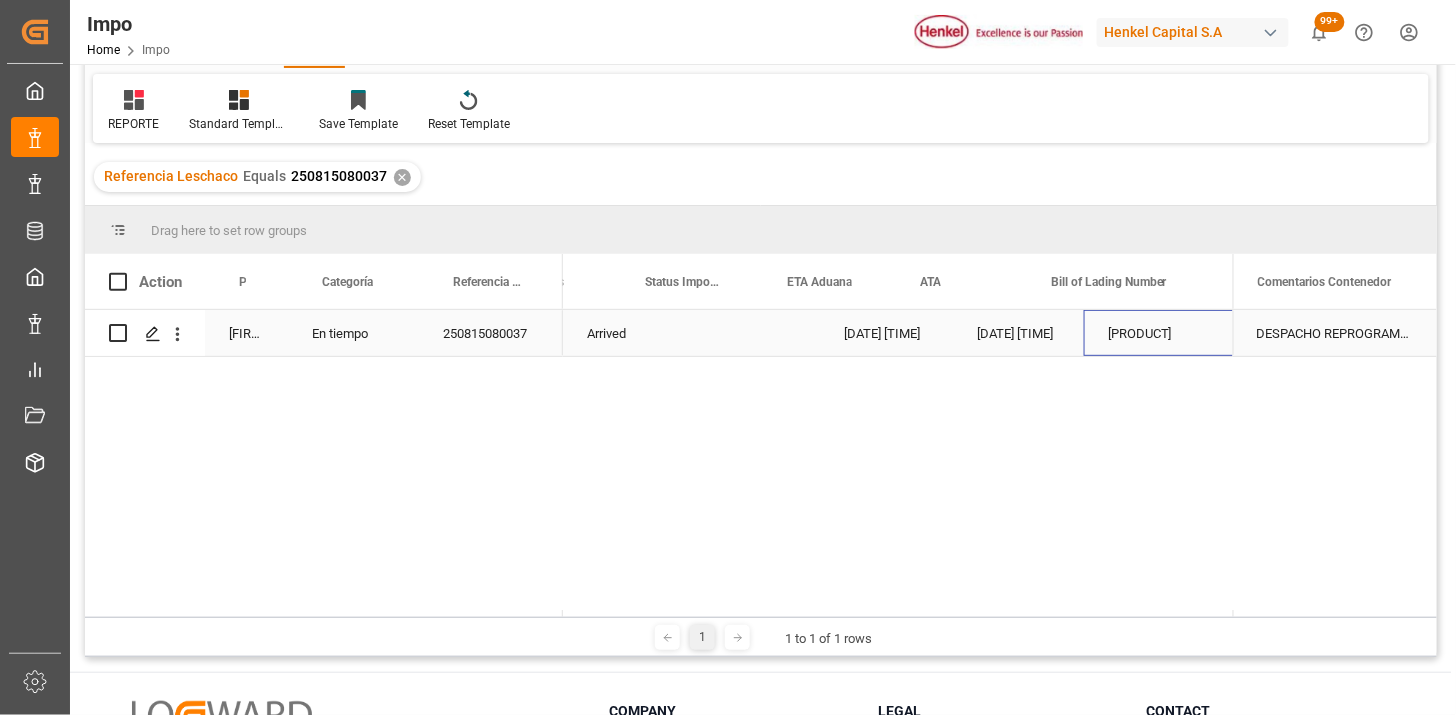 scroll, scrollTop: 0, scrollLeft: 56, axis: horizontal 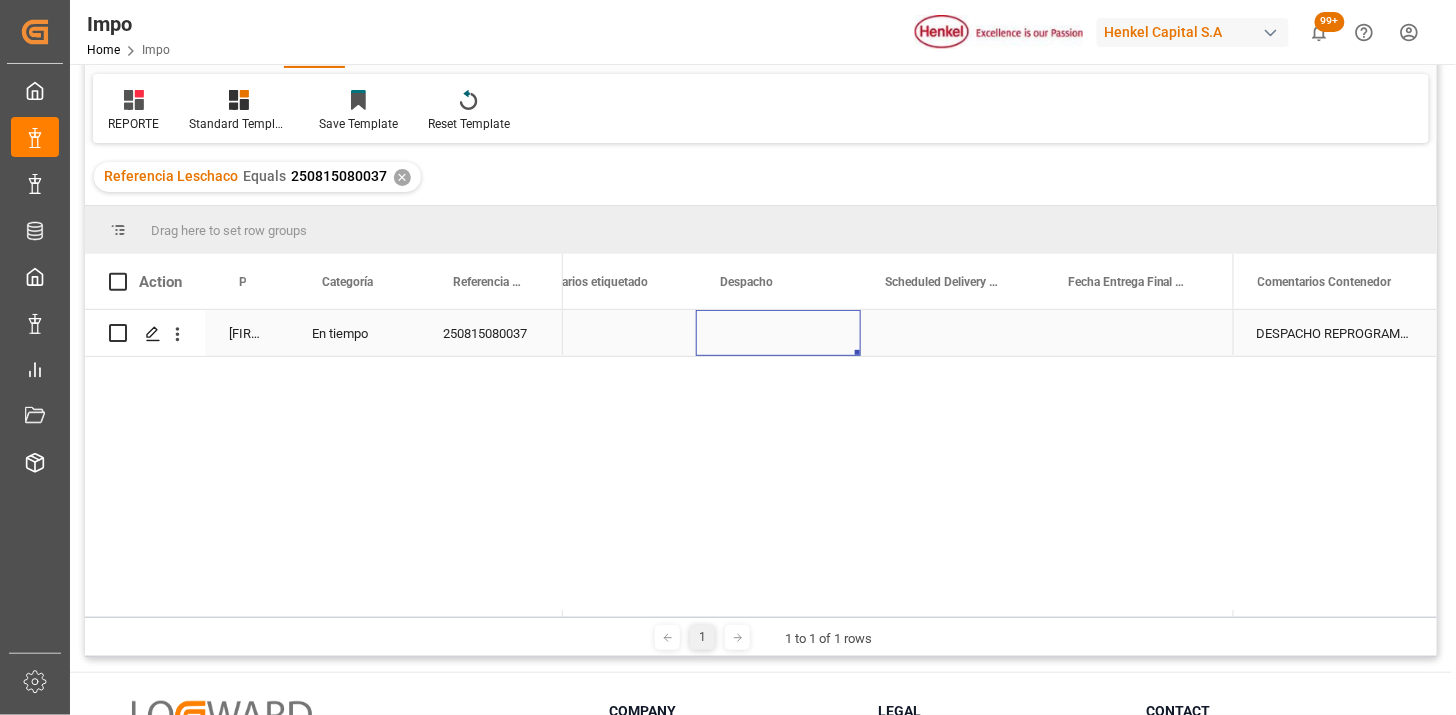 click at bounding box center (778, 333) 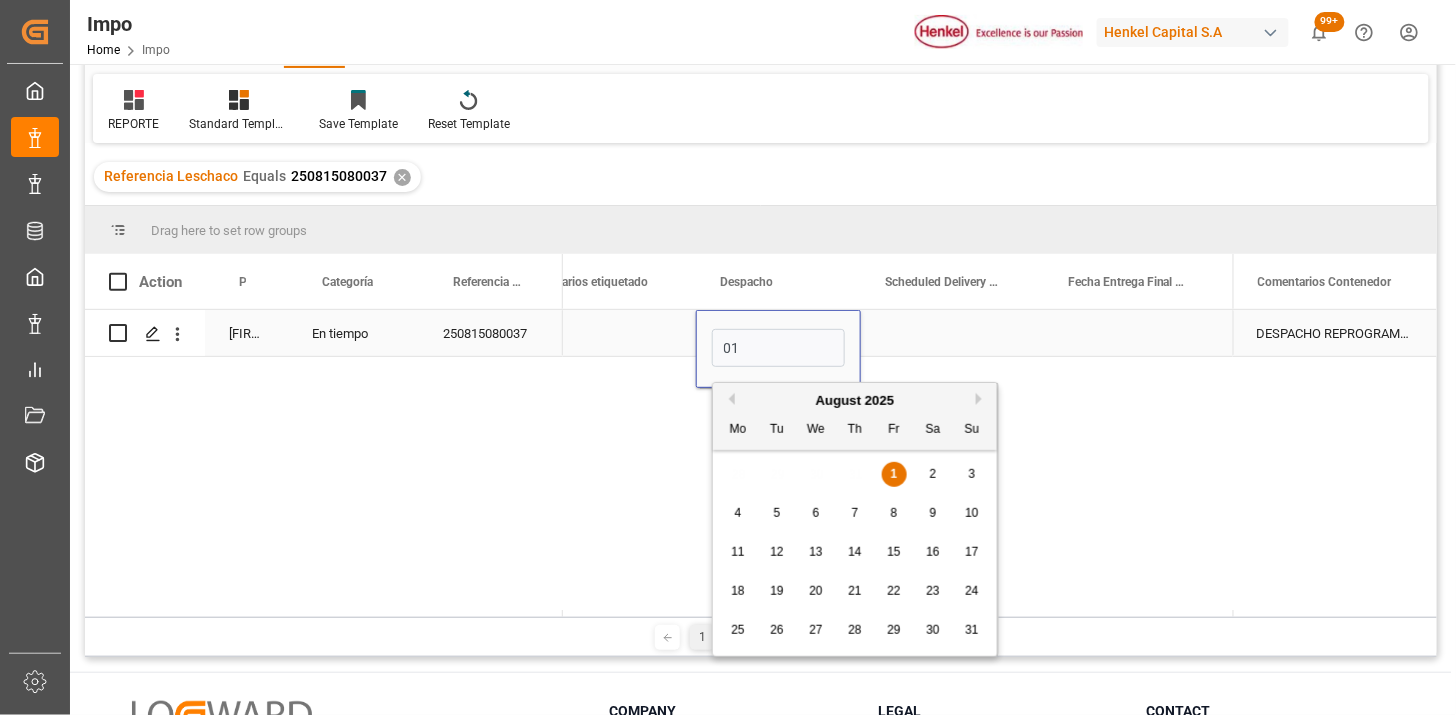 type on "01-08-2025" 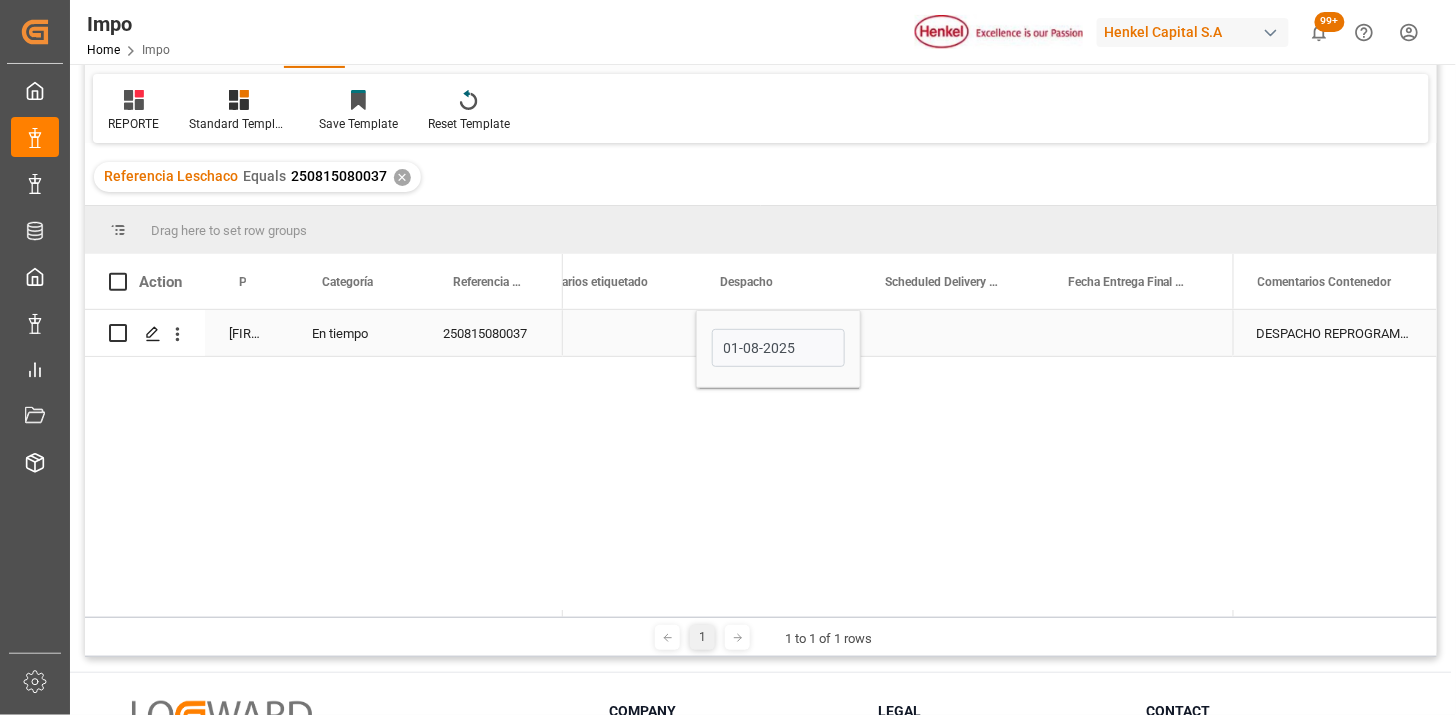 click at bounding box center [952, 333] 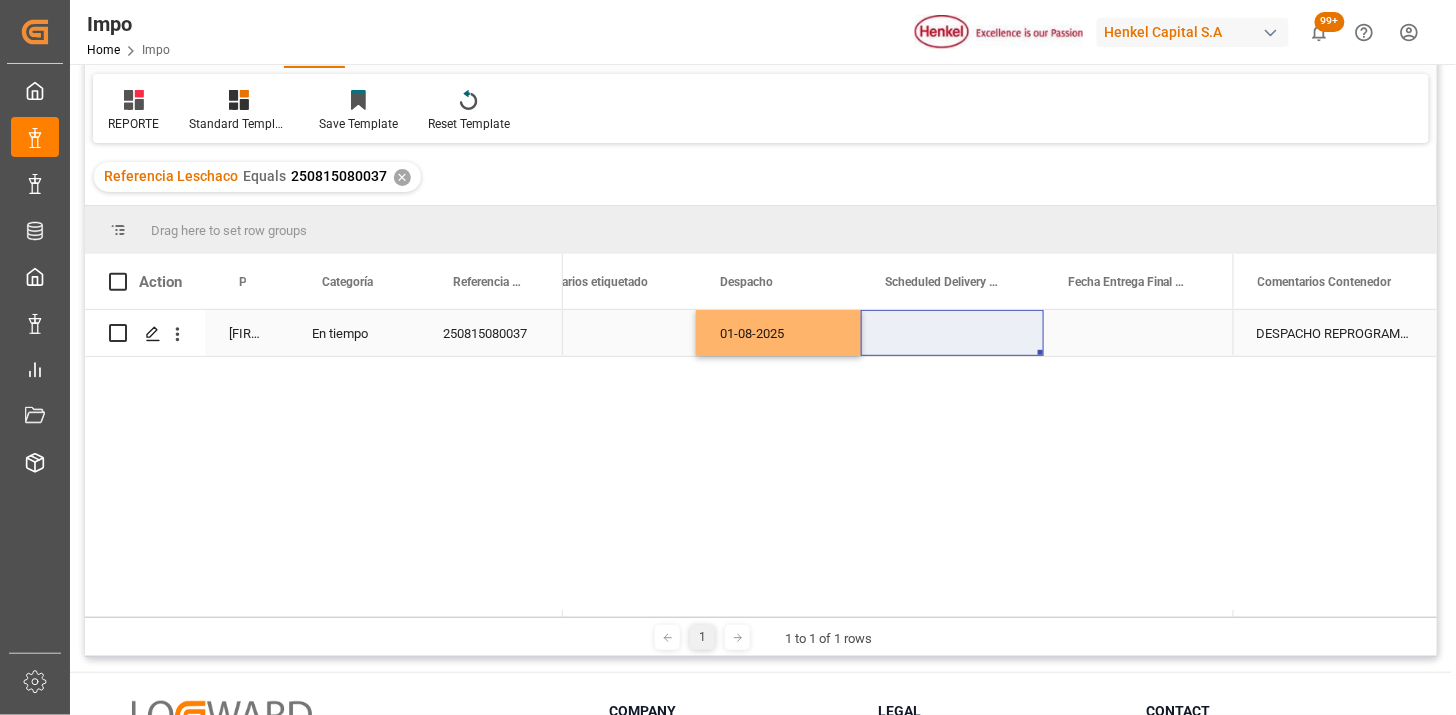 drag, startPoint x: 942, startPoint y: 340, endPoint x: 930, endPoint y: 340, distance: 12 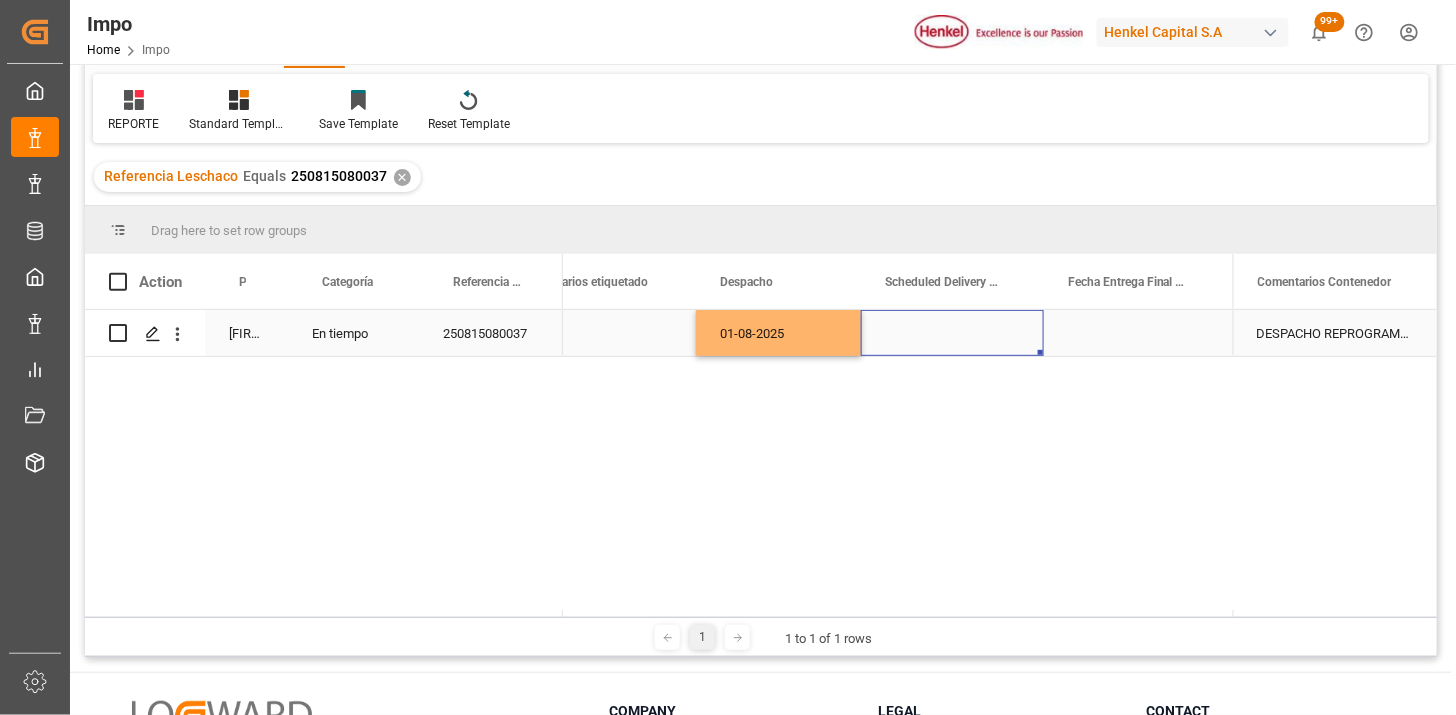click at bounding box center [952, 333] 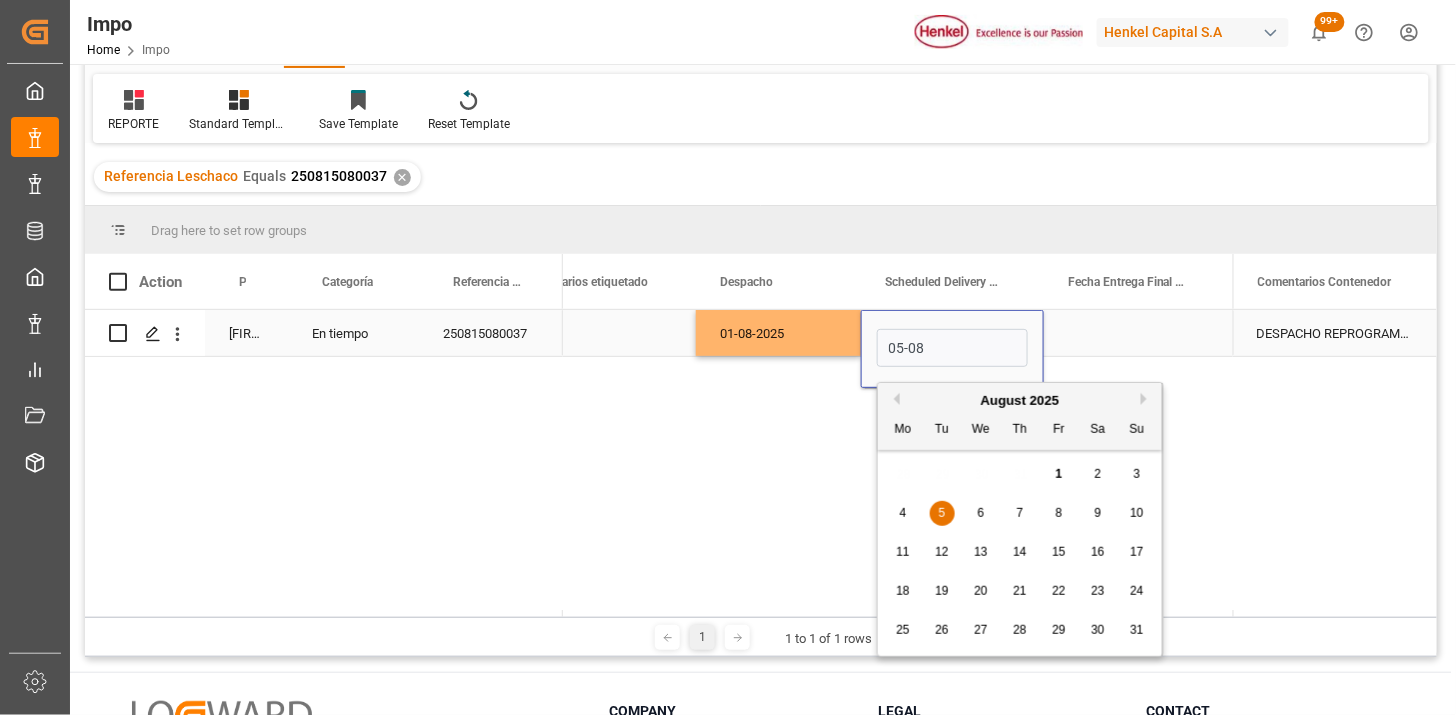 type on "05-08-2025" 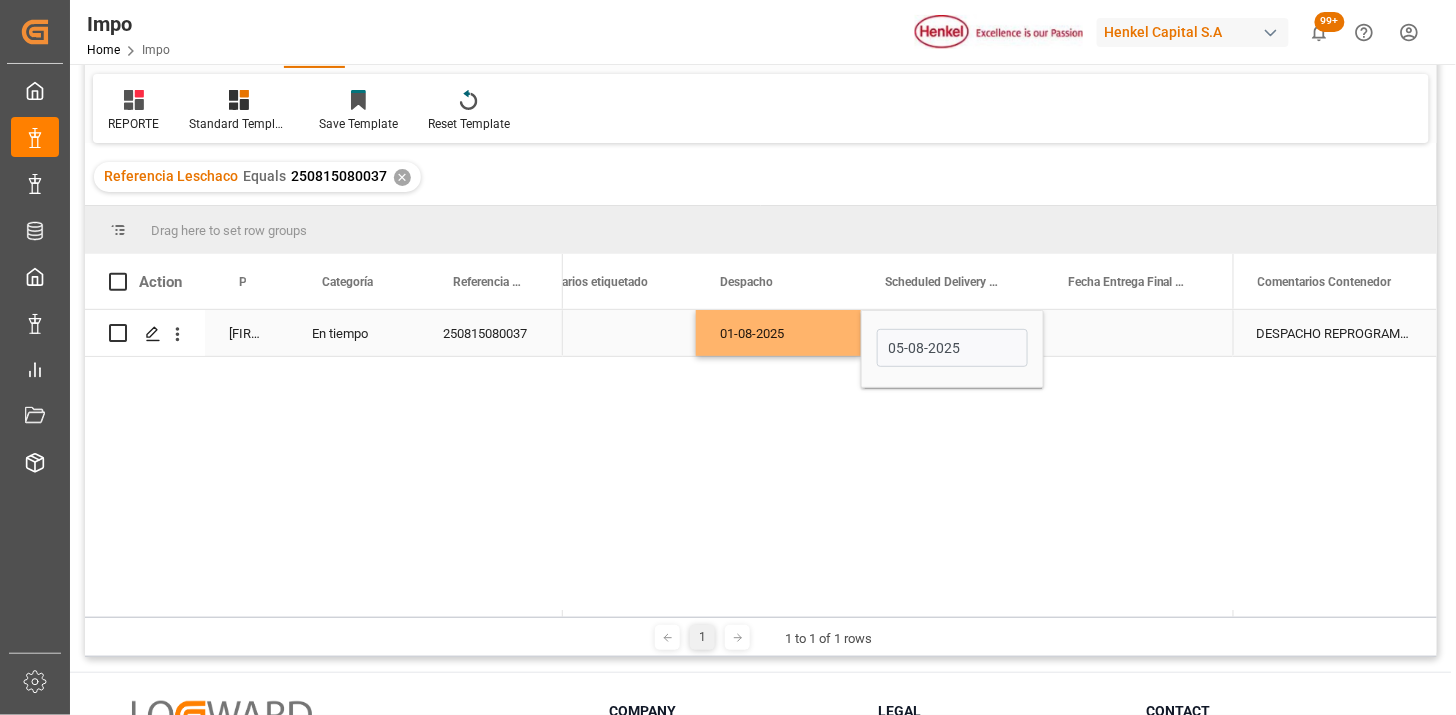 click at bounding box center [1135, 333] 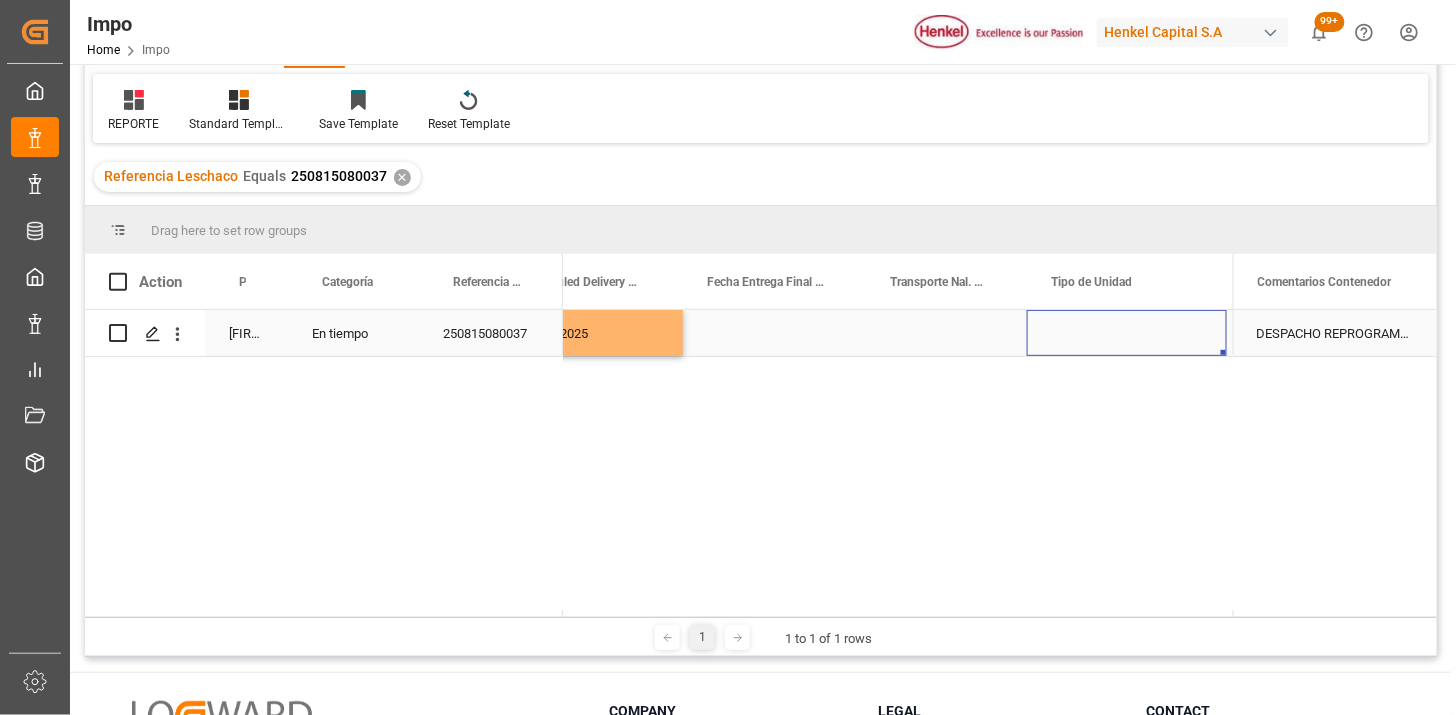 click at bounding box center (946, 333) 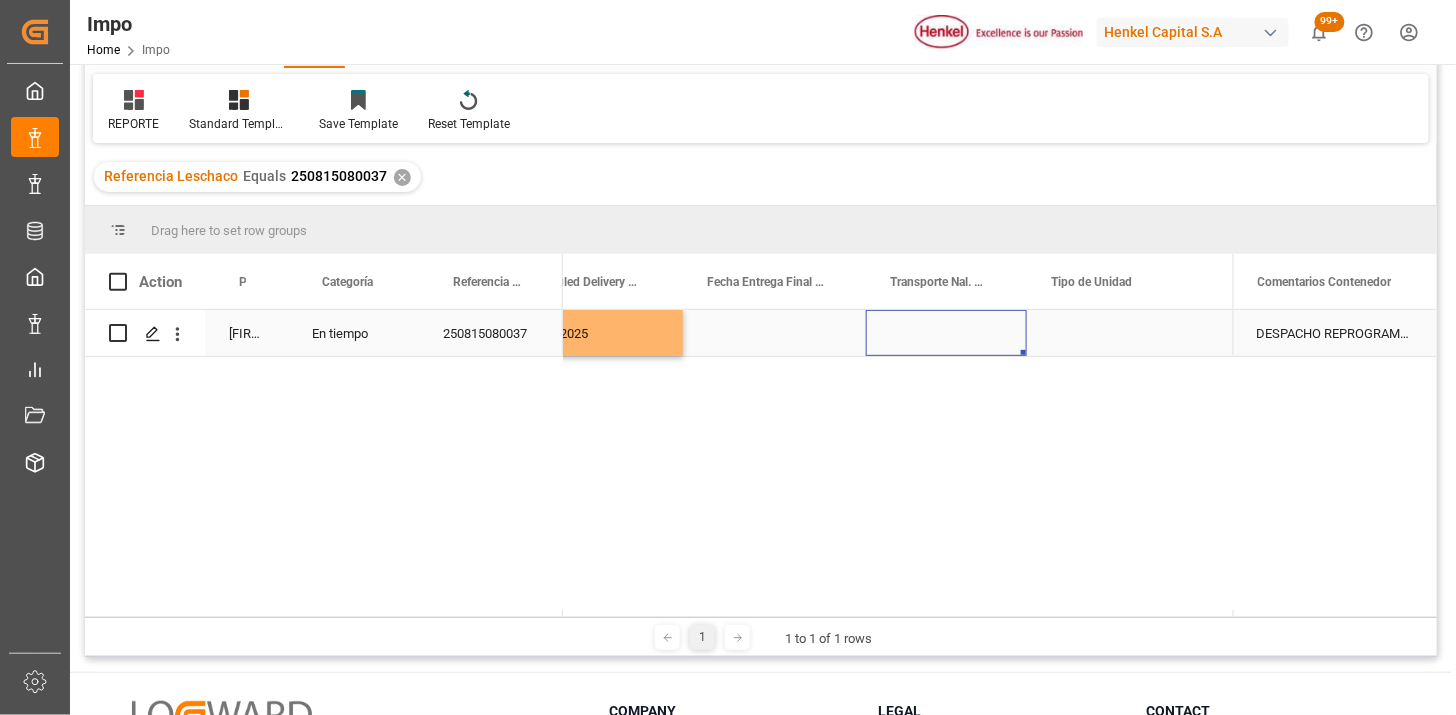 click at bounding box center [946, 333] 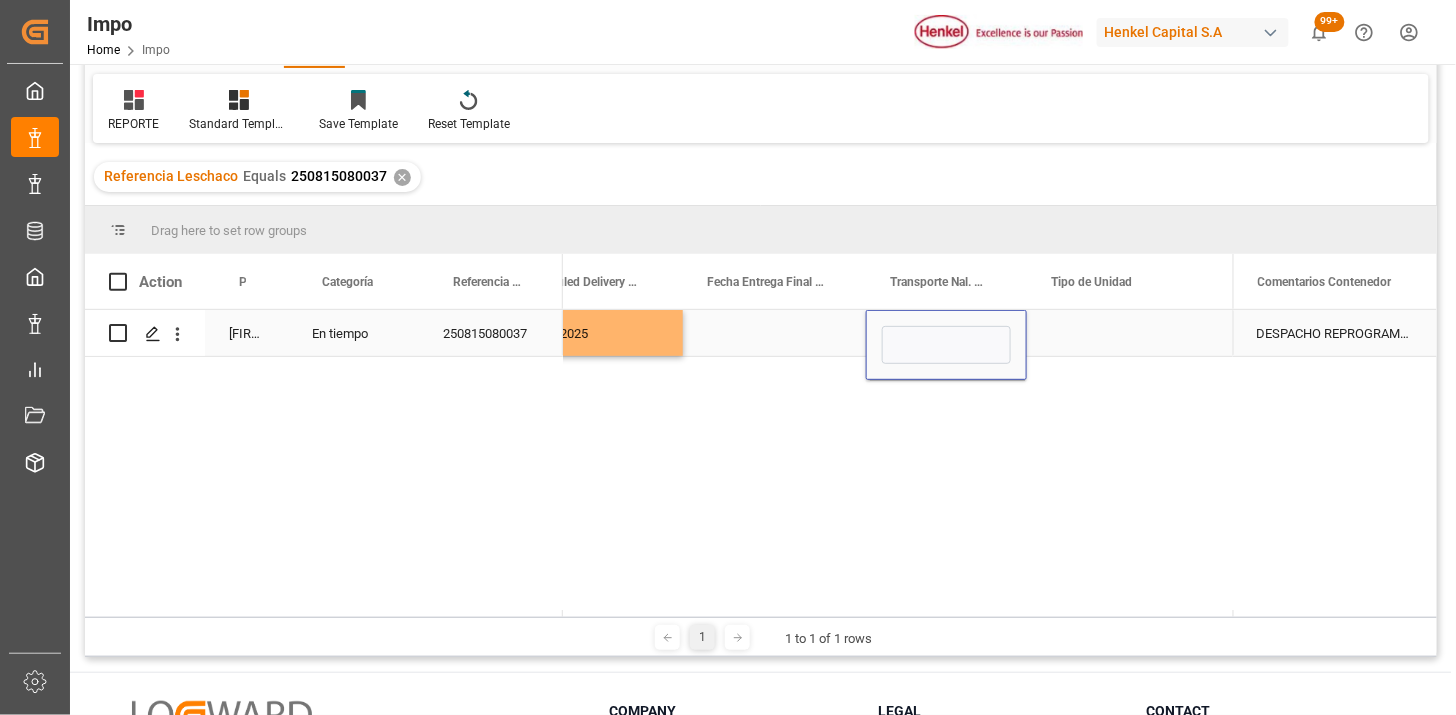 click at bounding box center (946, 345) 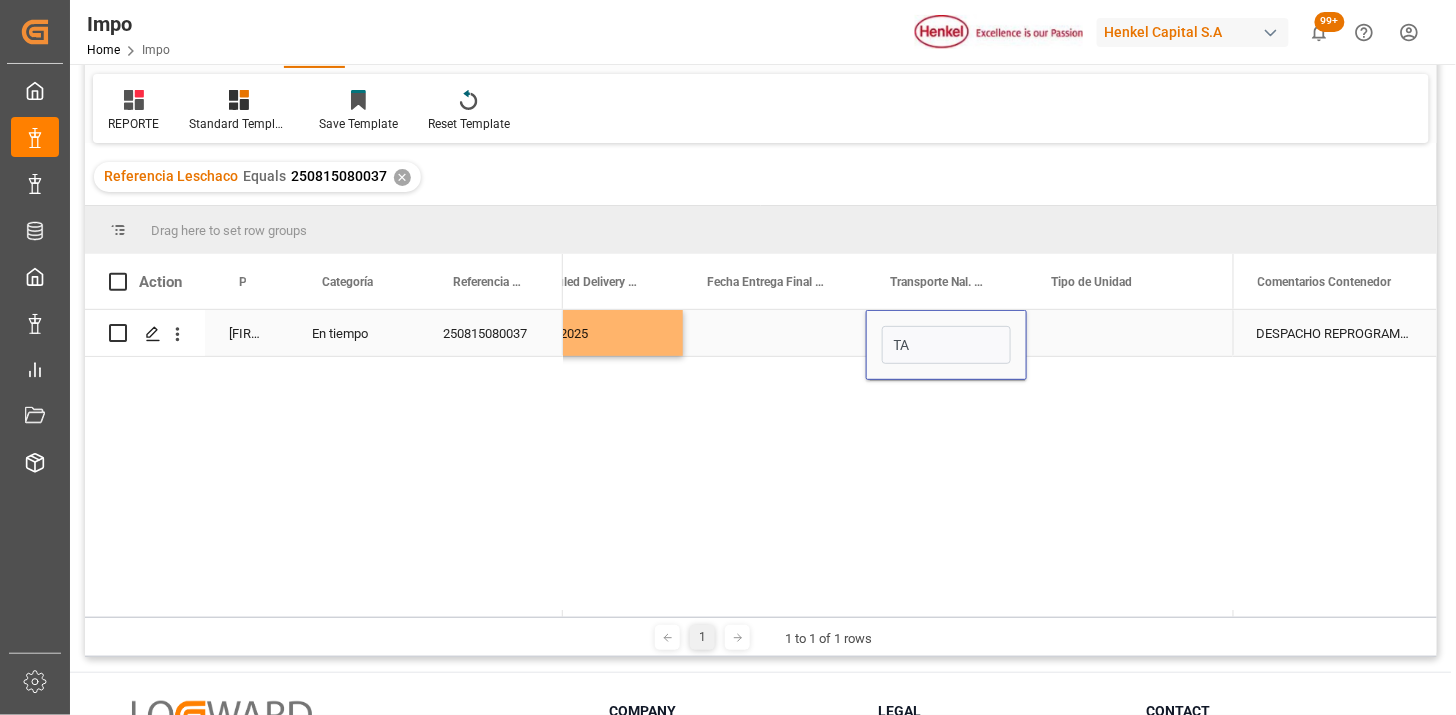 type on "TAE" 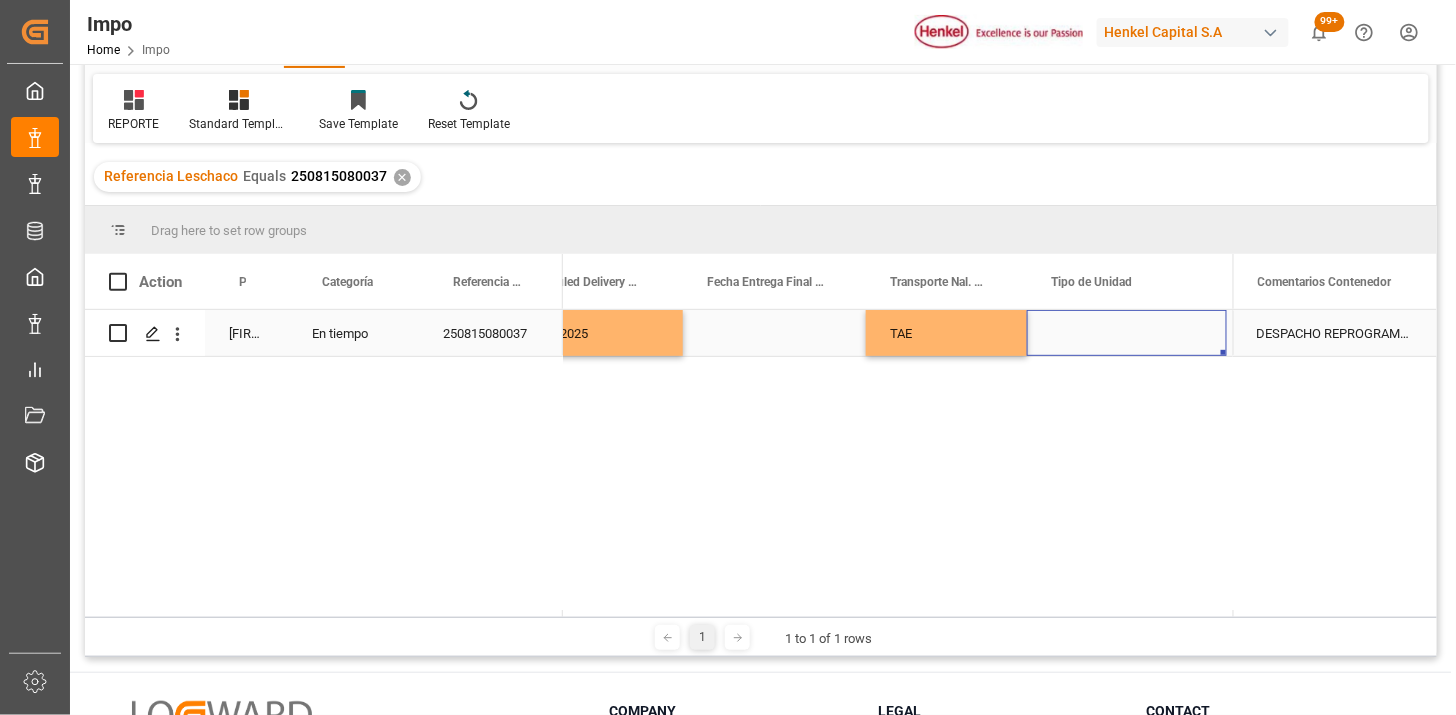 click at bounding box center (1127, 333) 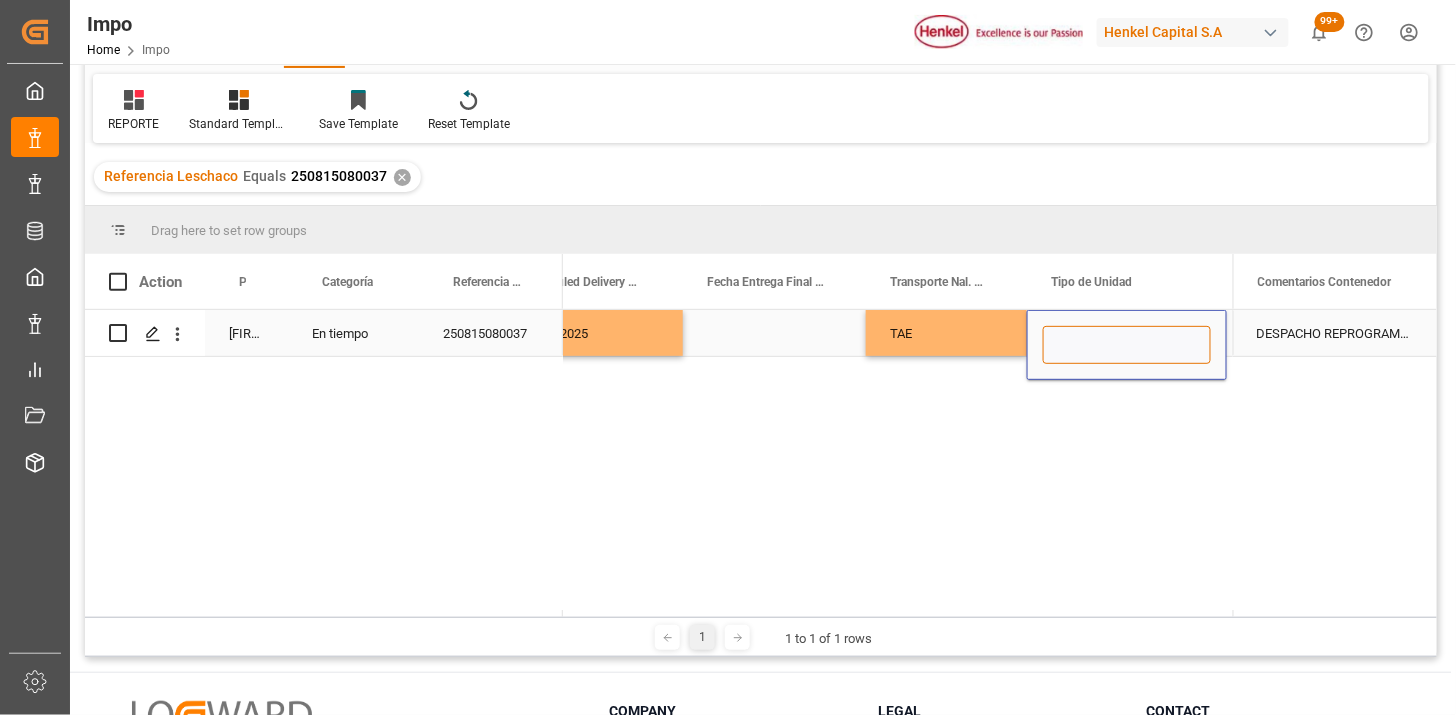 click at bounding box center [1127, 345] 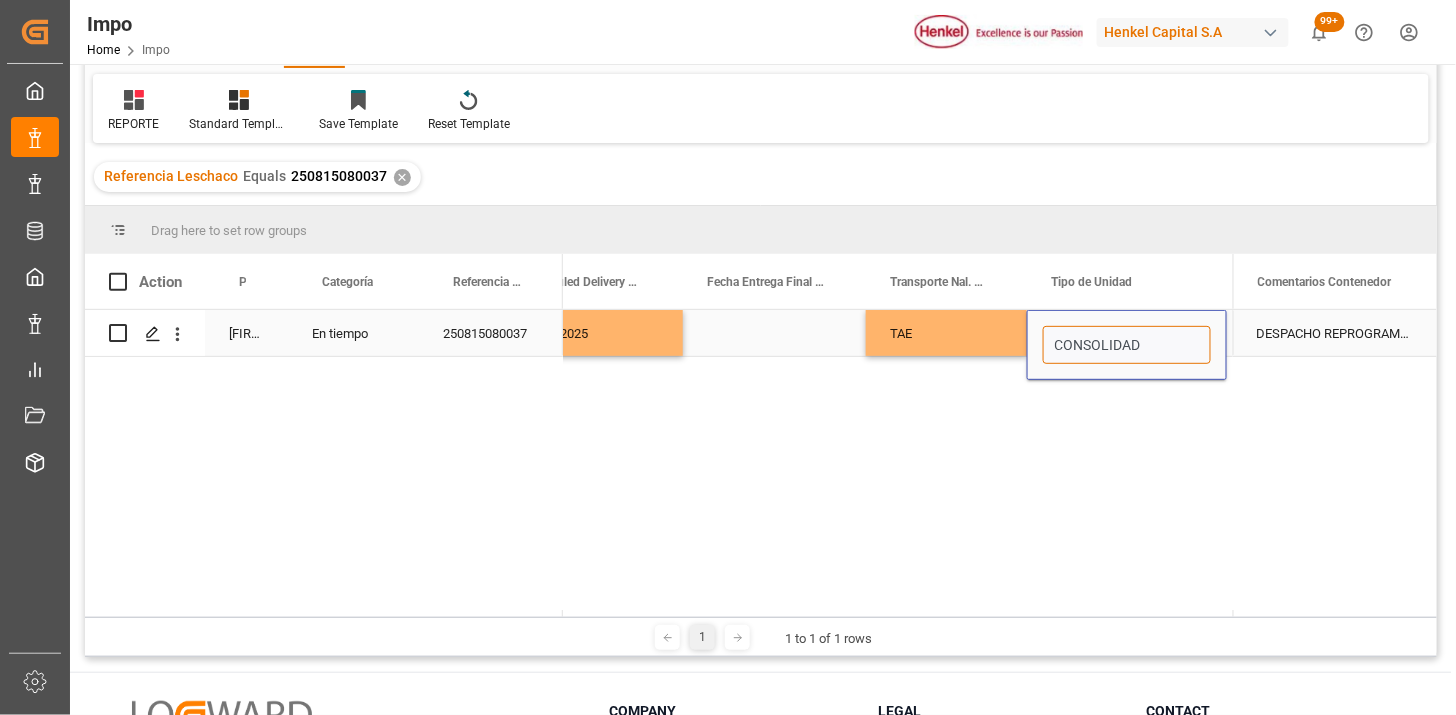 type on "CONSOLIDADO" 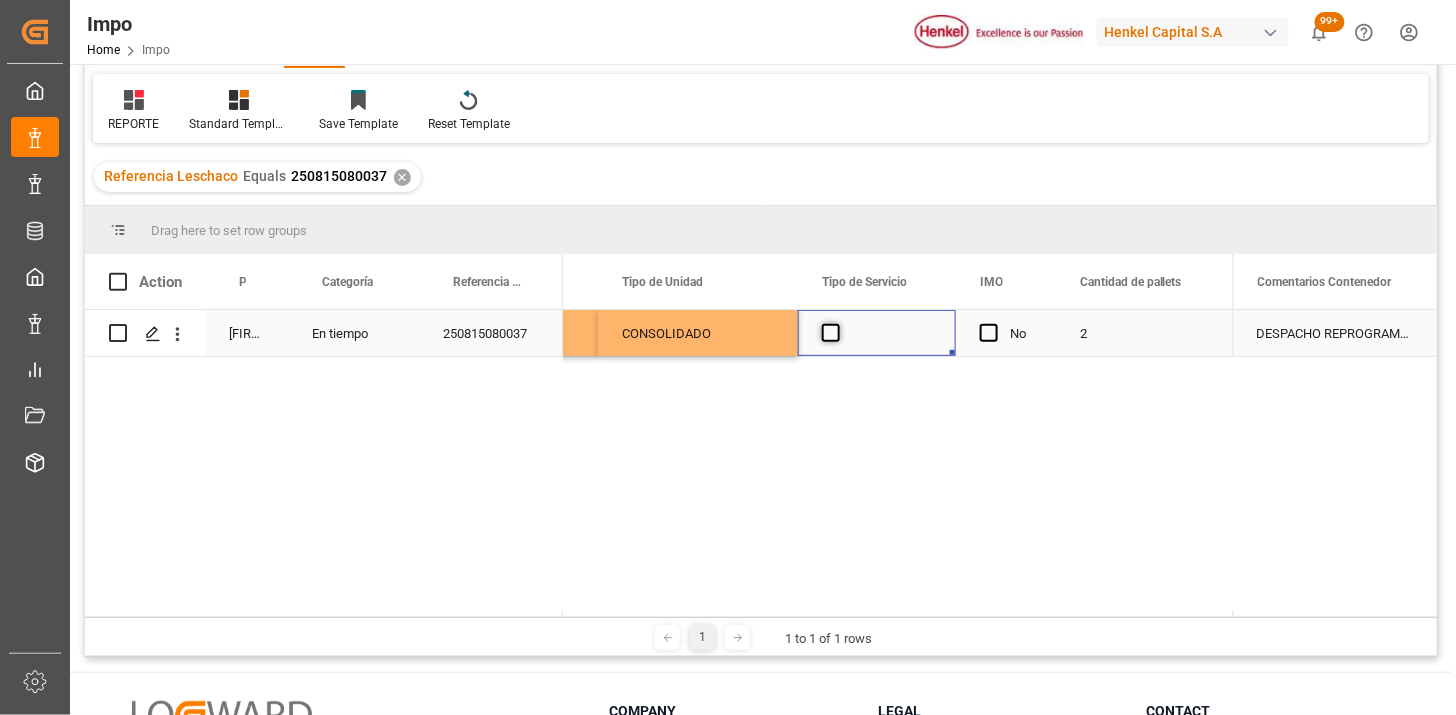 click at bounding box center [831, 333] 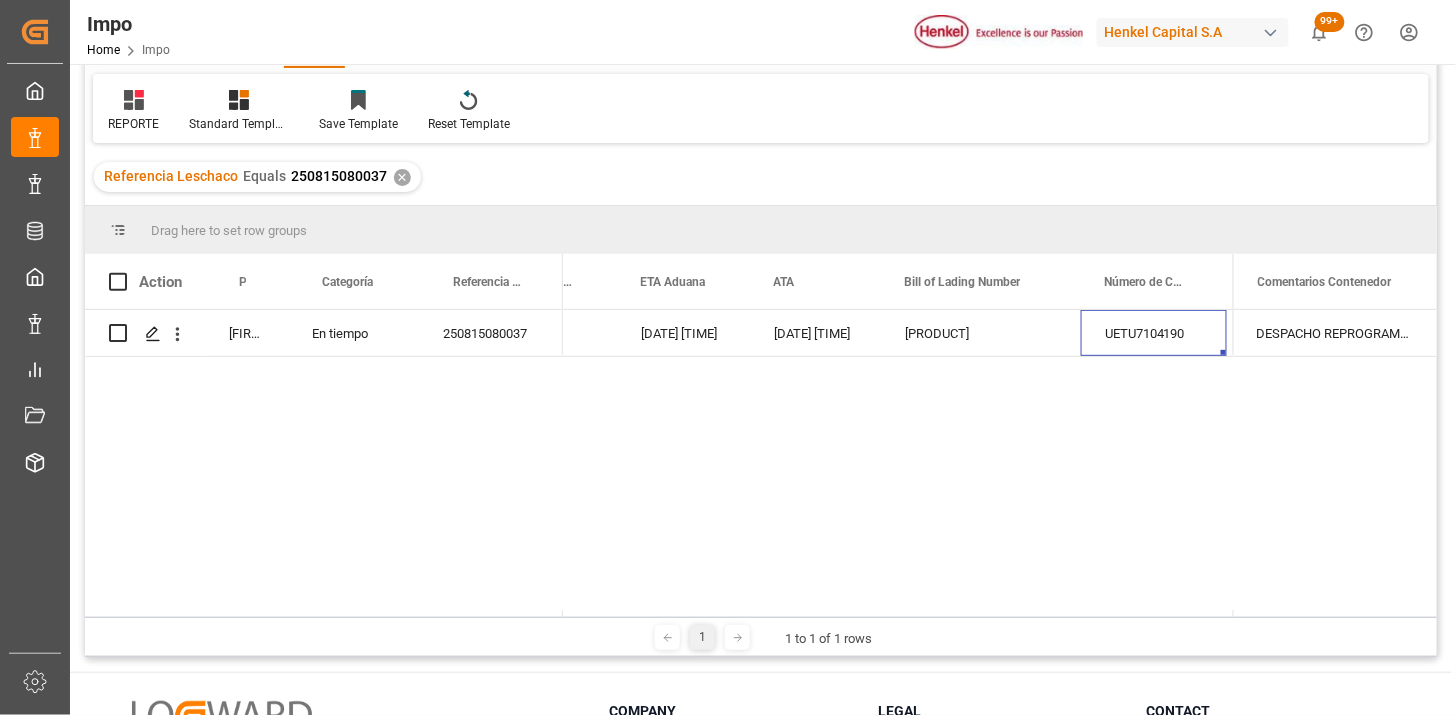 scroll, scrollTop: 0, scrollLeft: 773, axis: horizontal 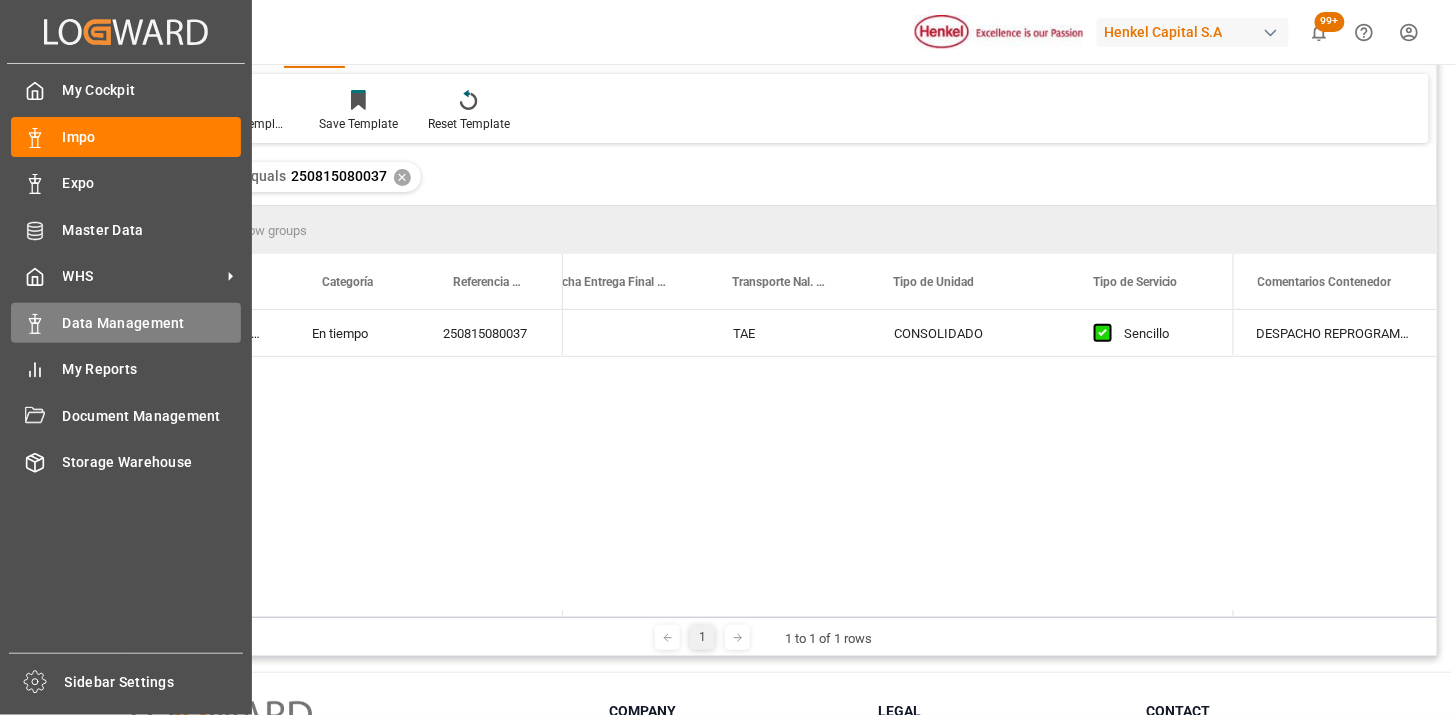 click on "Data Management" at bounding box center [152, 323] 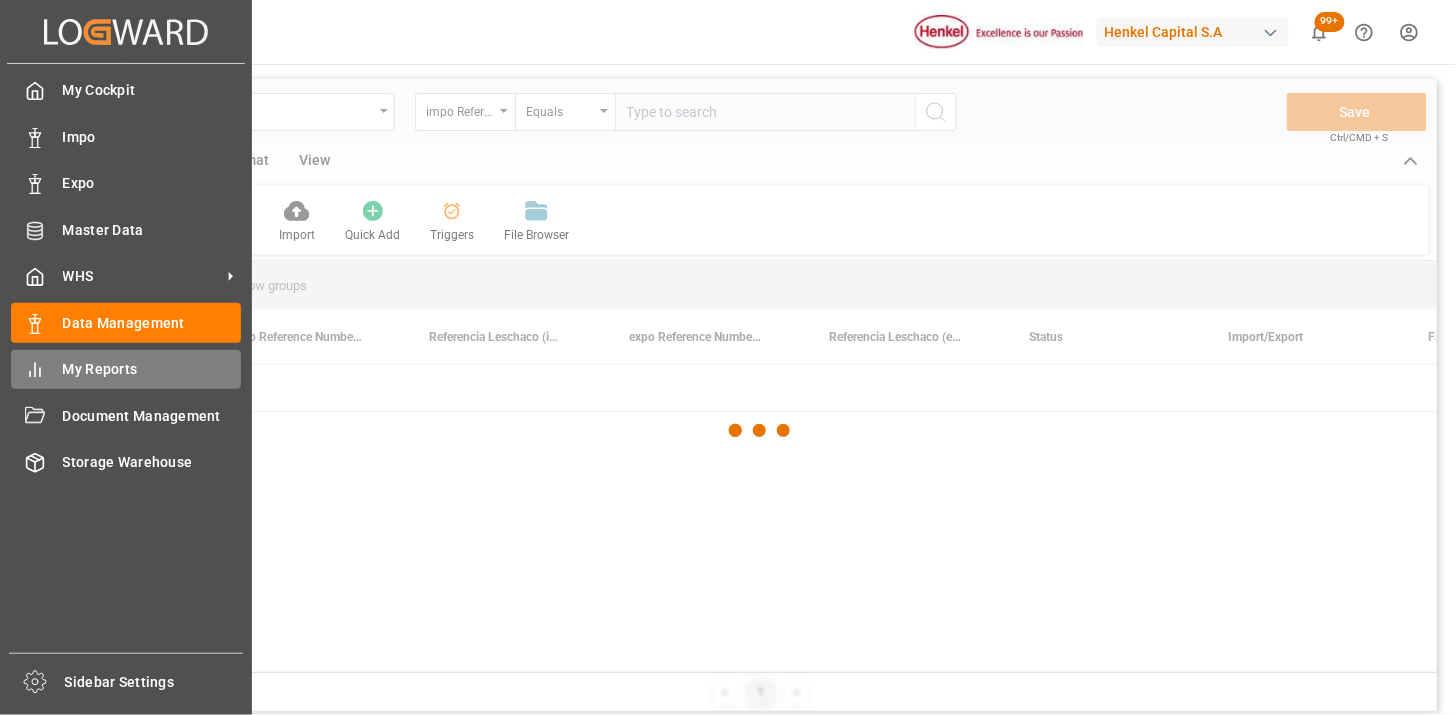 click on "My Reports" at bounding box center [152, 369] 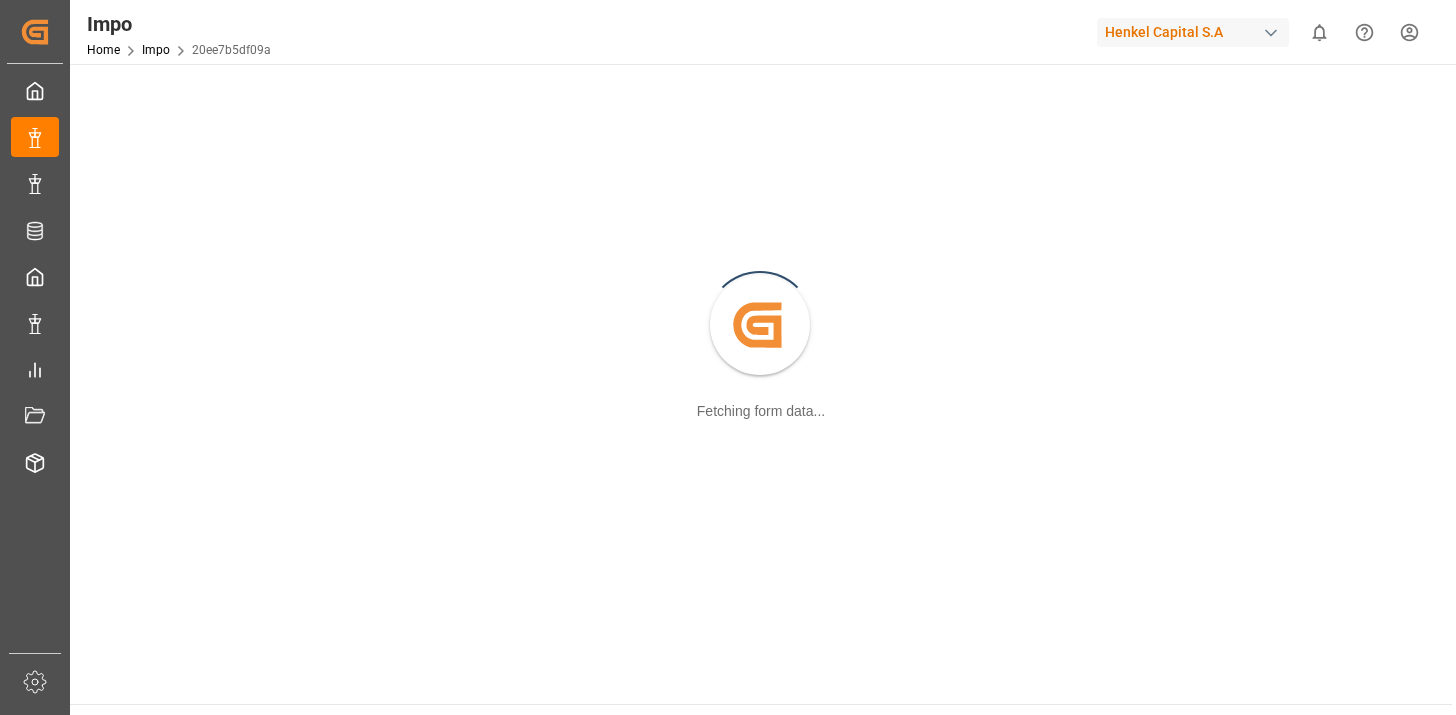 scroll, scrollTop: 0, scrollLeft: 0, axis: both 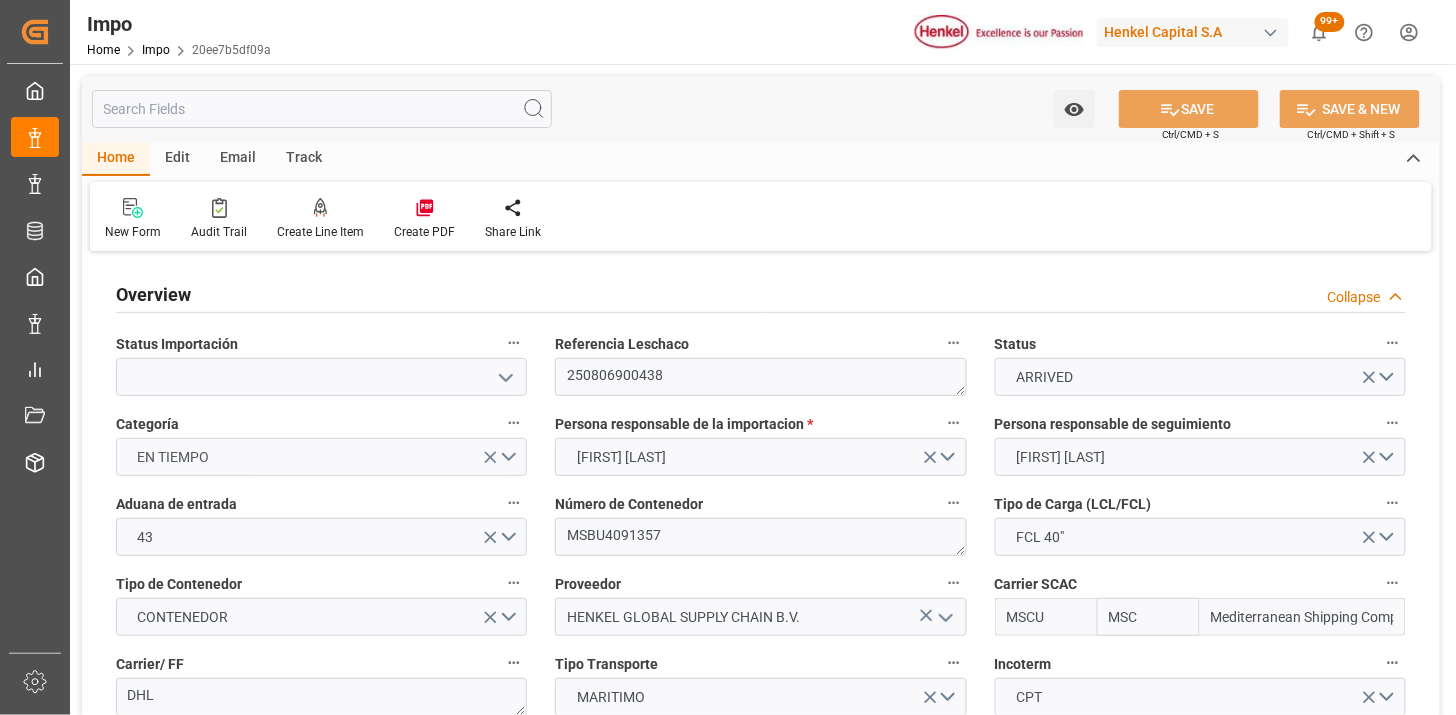type on "MSC" 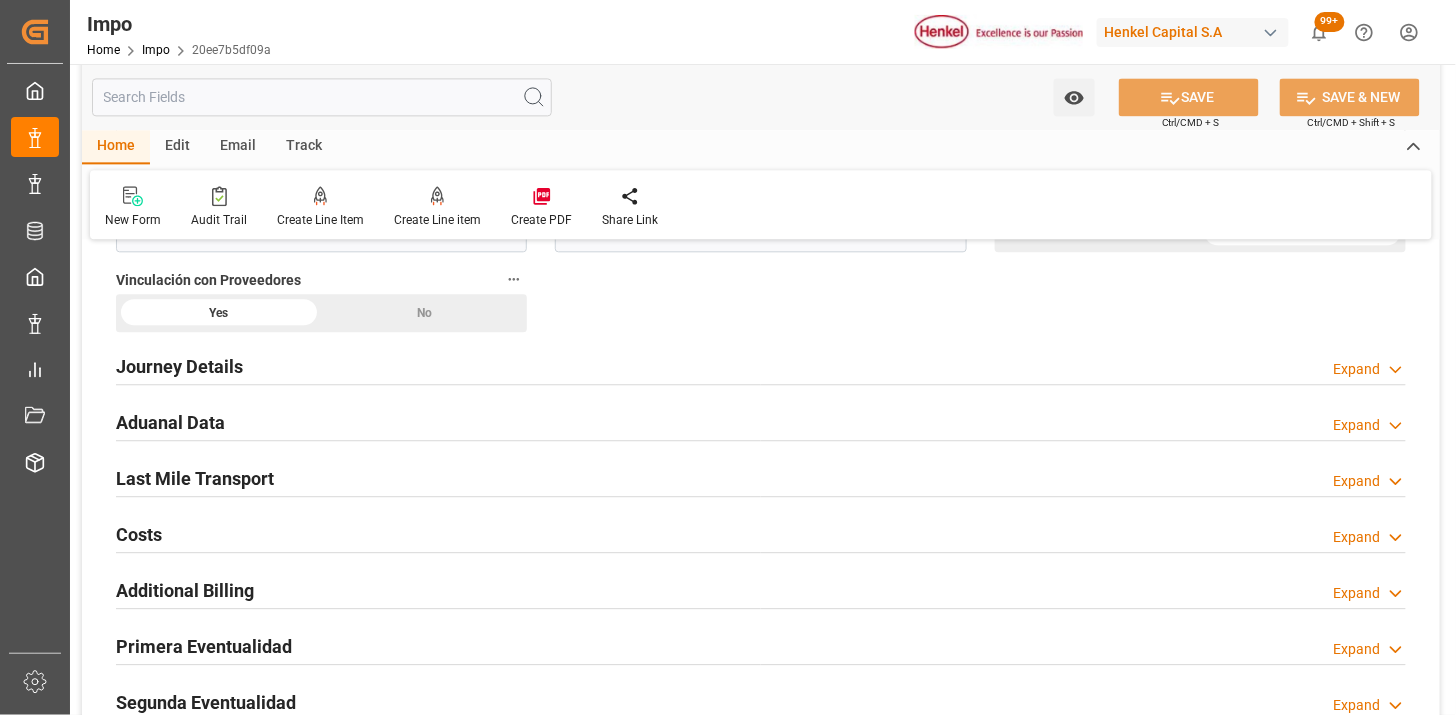 scroll, scrollTop: 1333, scrollLeft: 0, axis: vertical 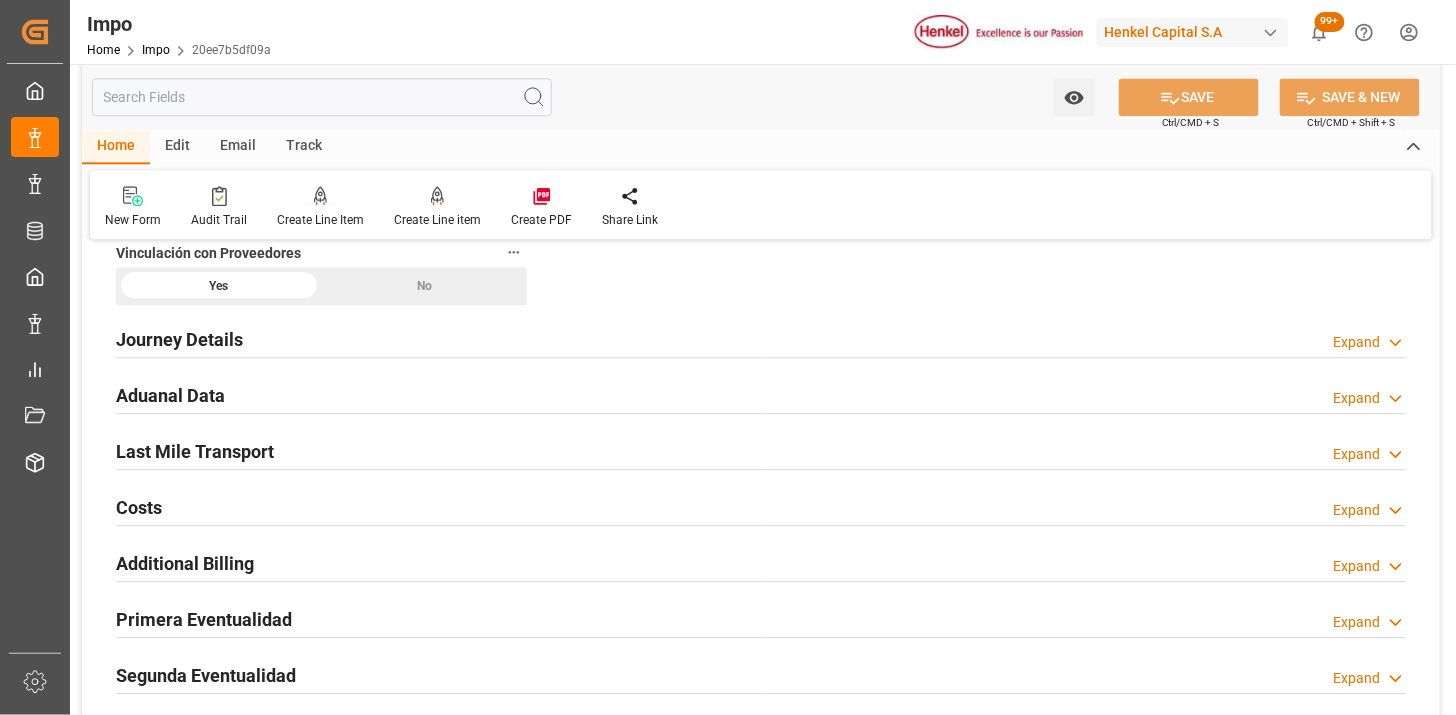 drag, startPoint x: 493, startPoint y: 403, endPoint x: 495, endPoint y: 413, distance: 10.198039 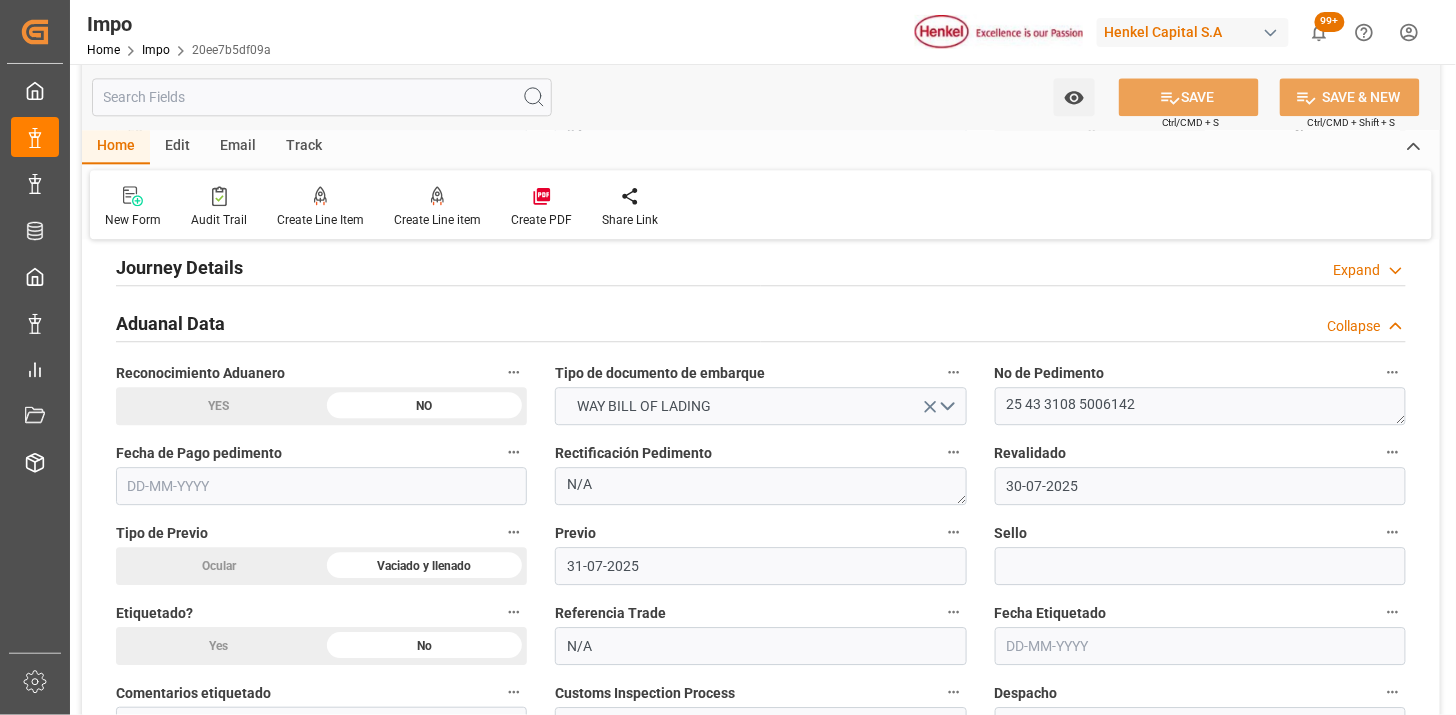 scroll, scrollTop: 1444, scrollLeft: 0, axis: vertical 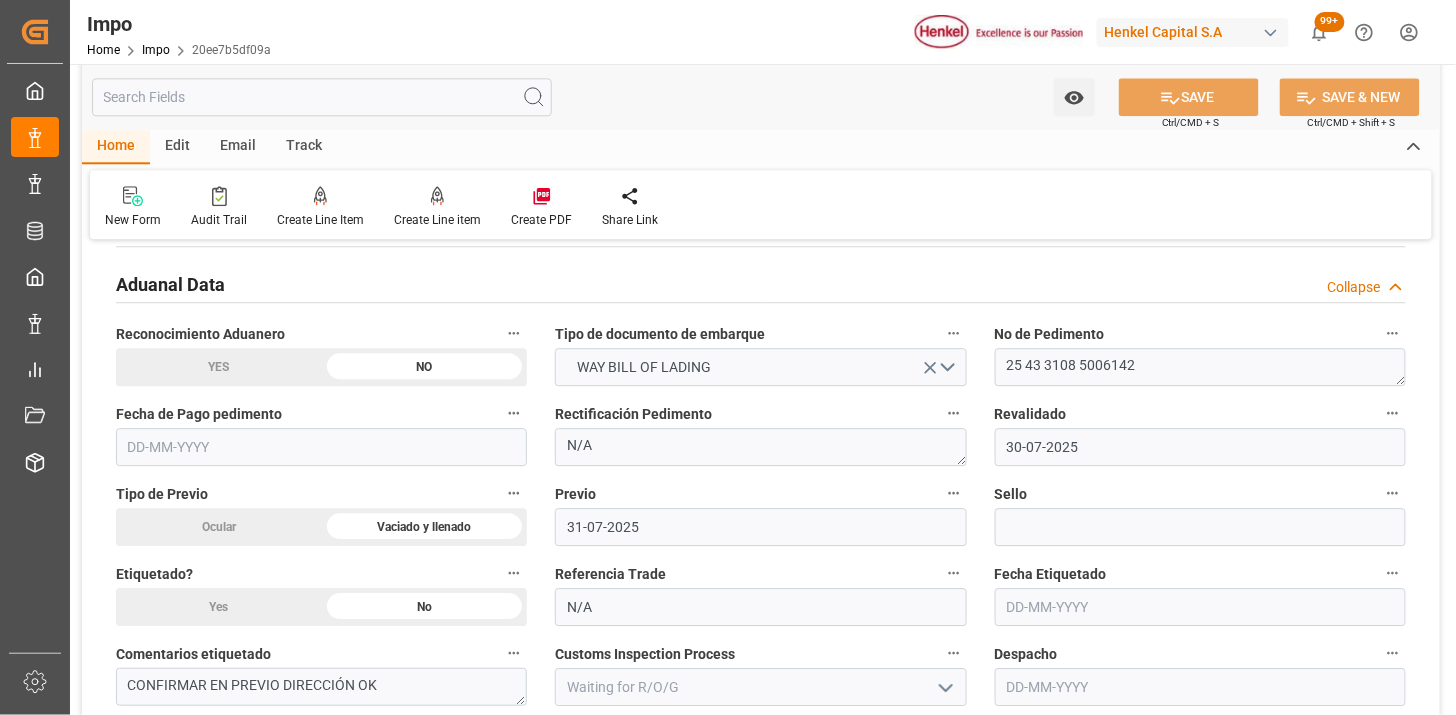 click at bounding box center (321, 447) 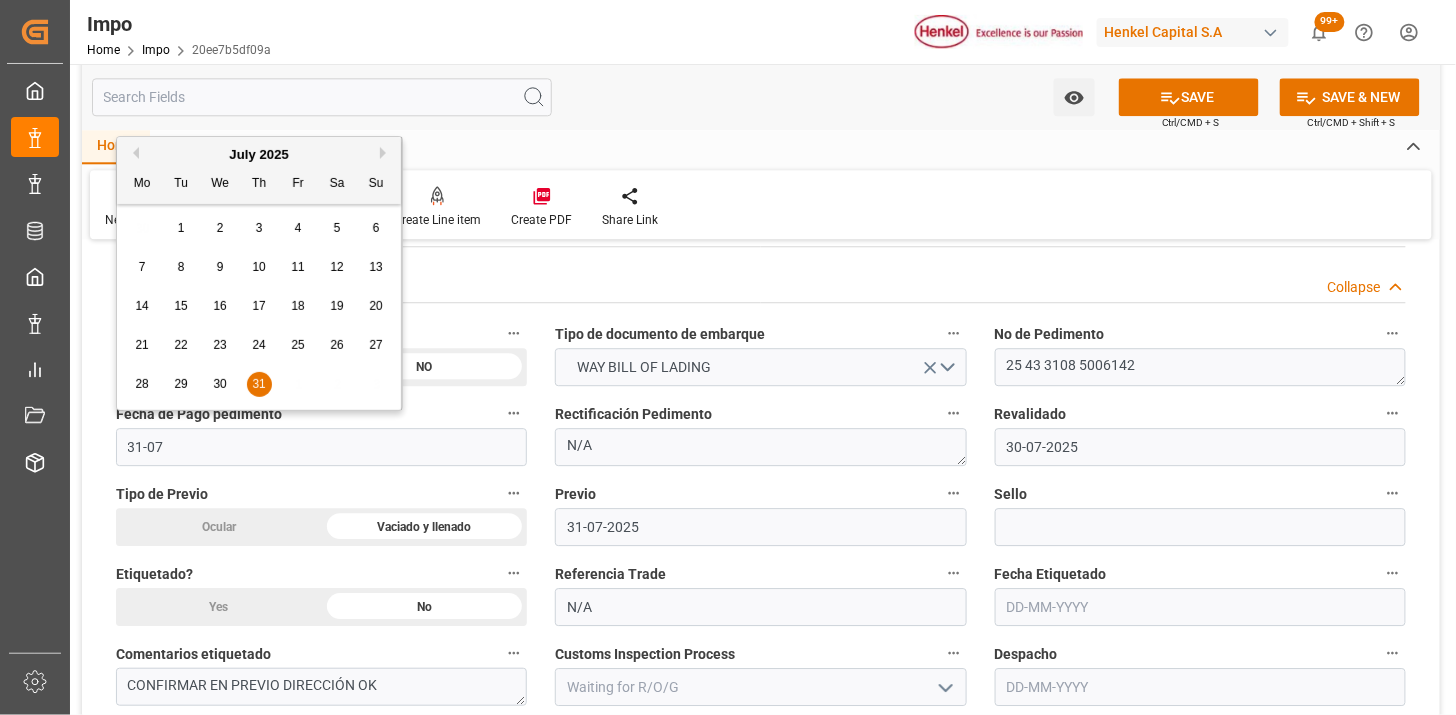type on "31-07-2025" 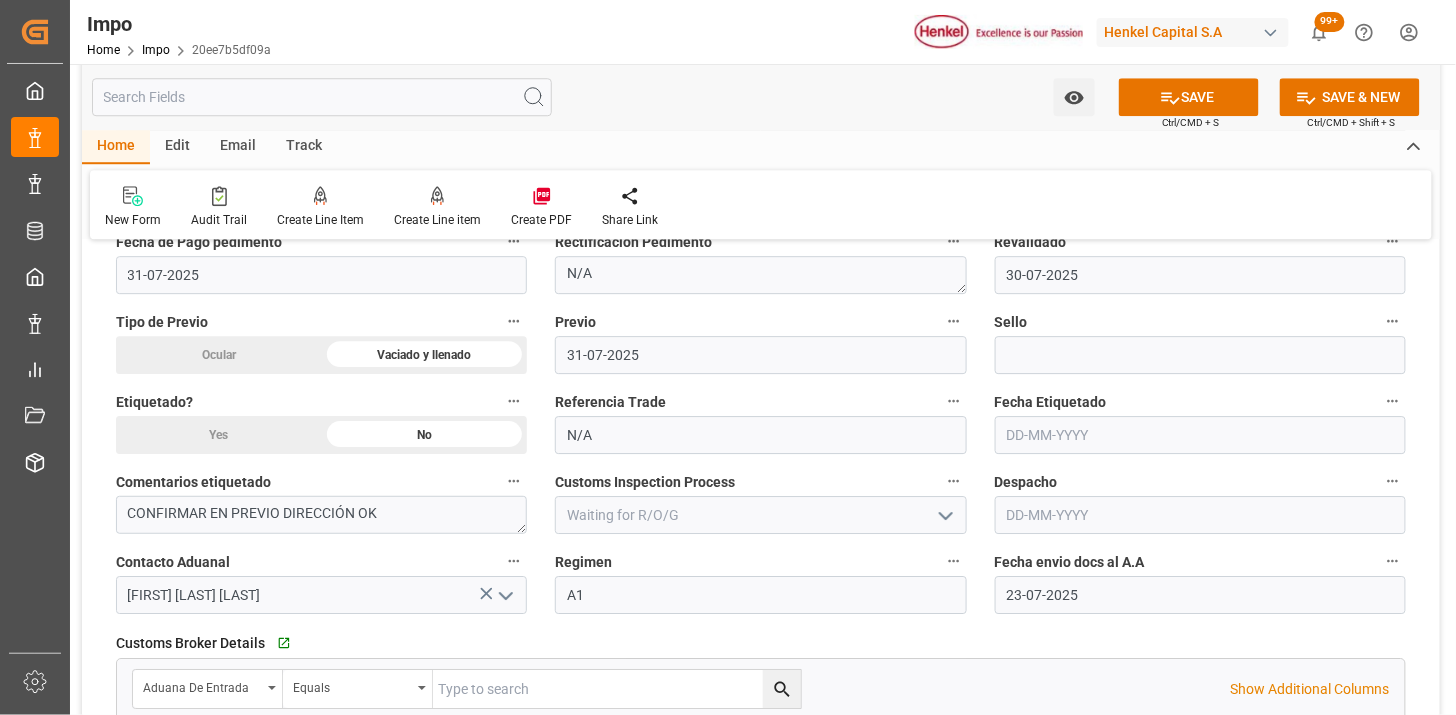 scroll, scrollTop: 1666, scrollLeft: 0, axis: vertical 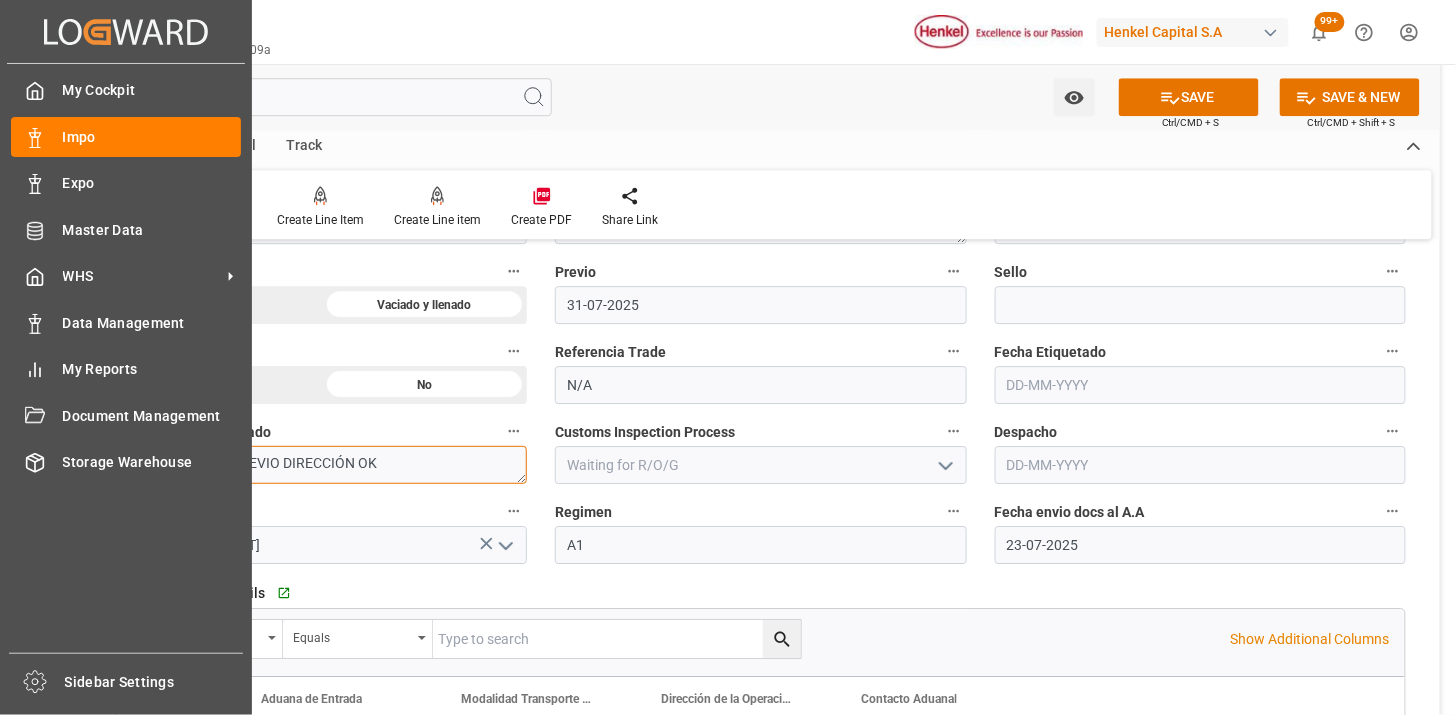 drag, startPoint x: 284, startPoint y: 461, endPoint x: 54, endPoint y: 481, distance: 230.86794 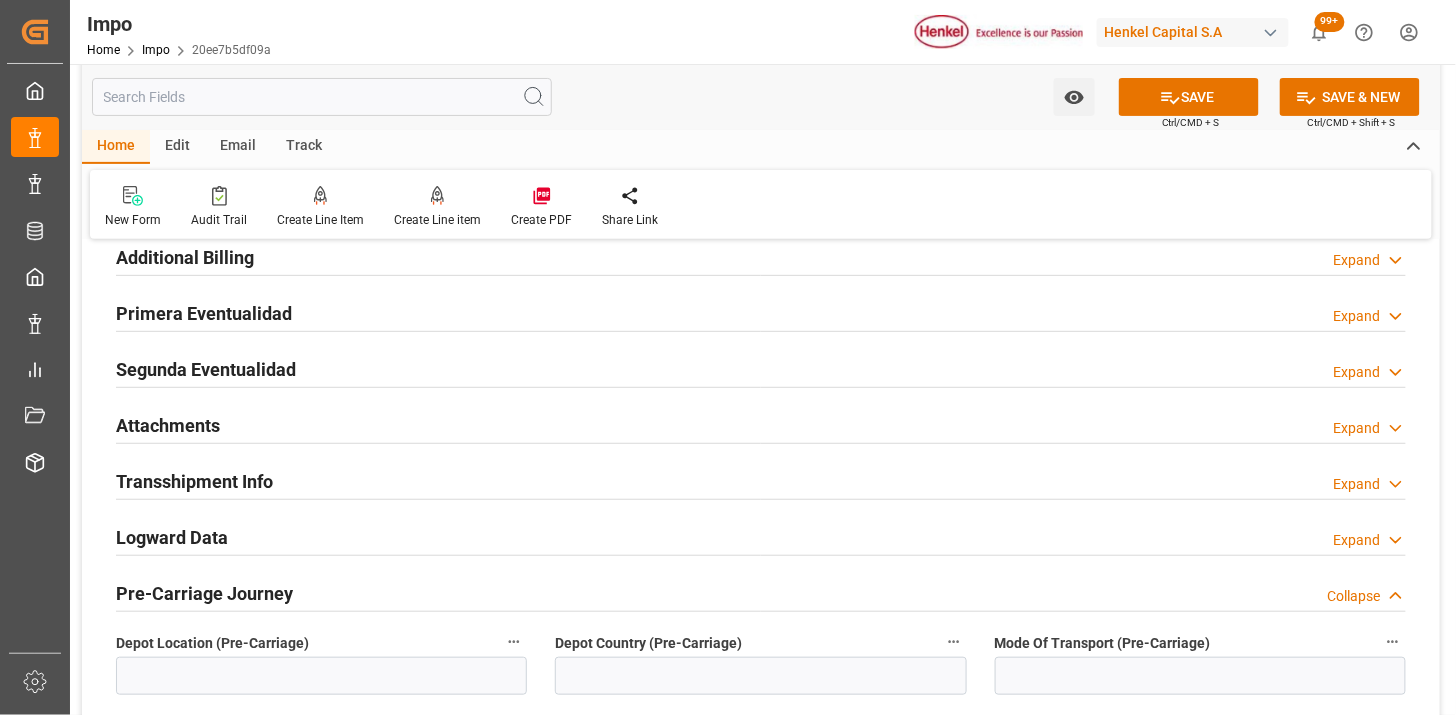 scroll, scrollTop: 2333, scrollLeft: 0, axis: vertical 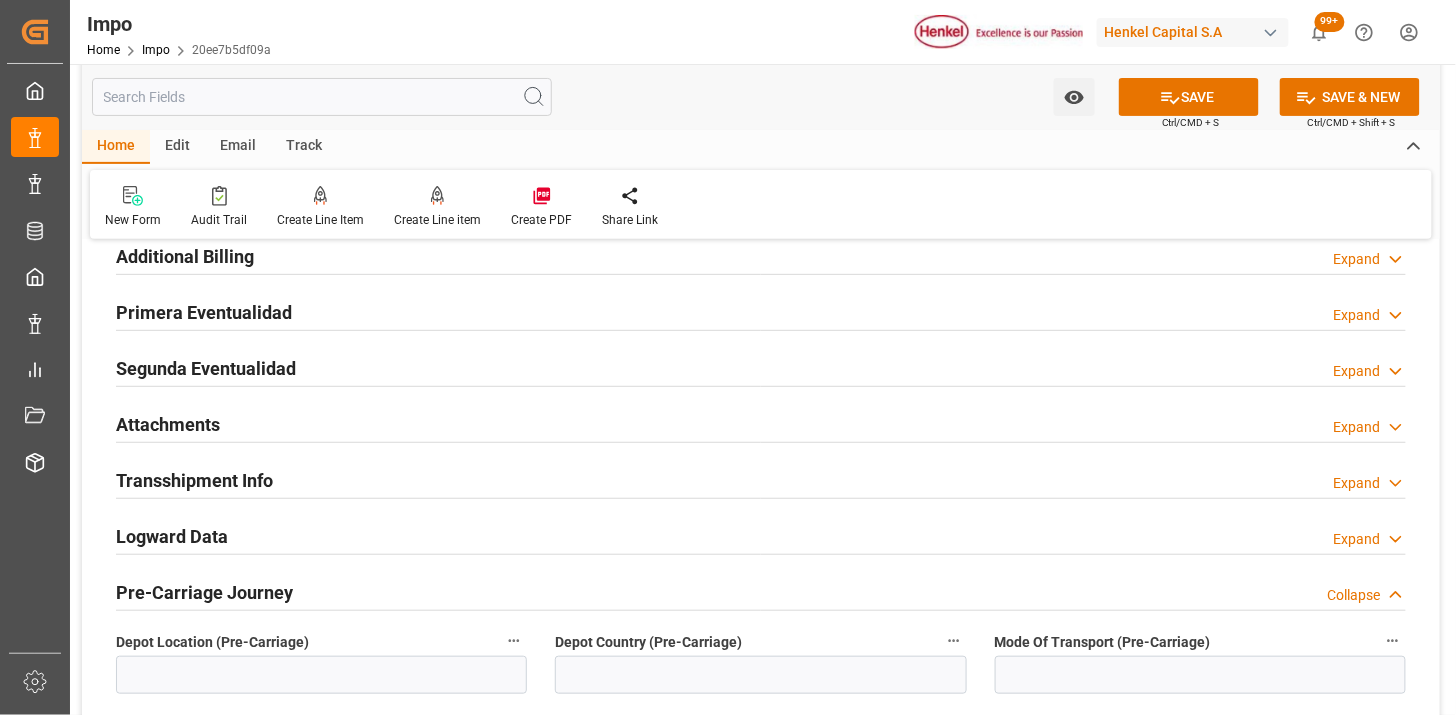 type on "DIRECCIÓN OK" 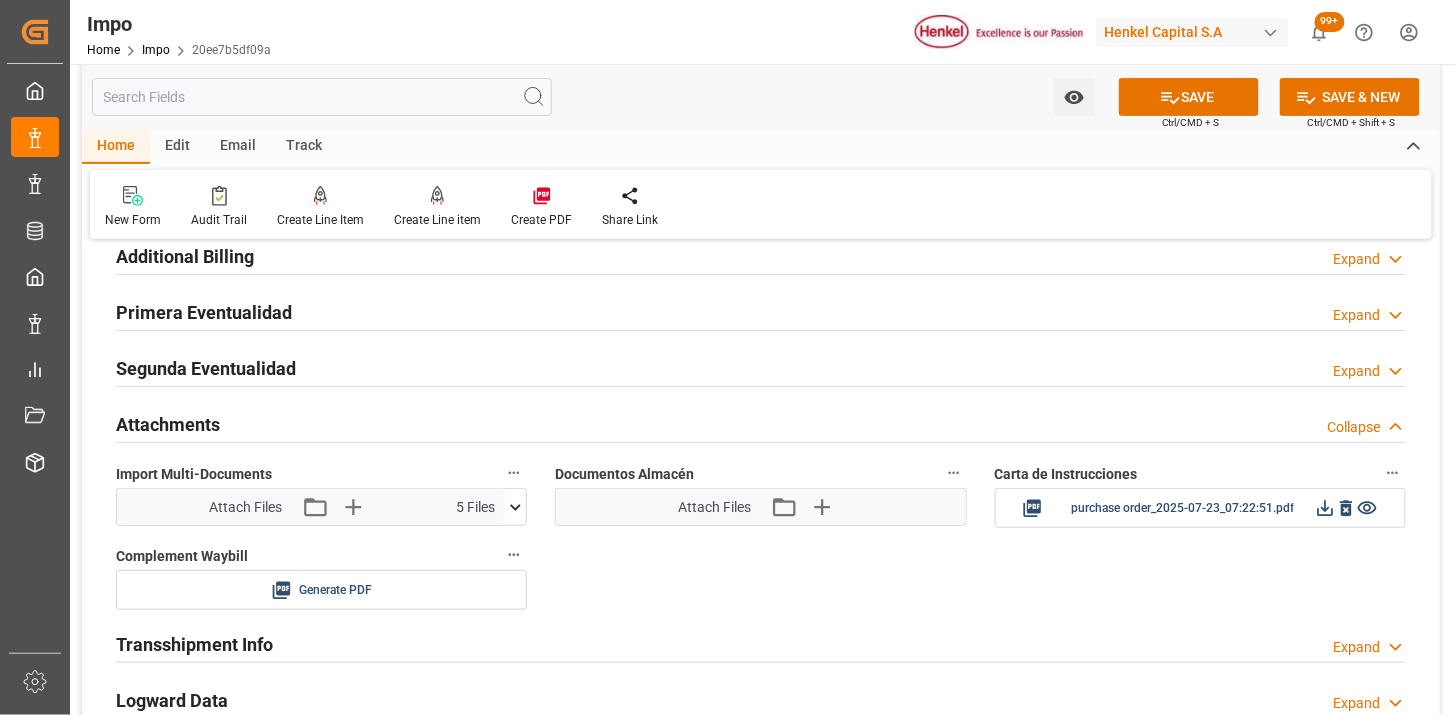 scroll, scrollTop: 2444, scrollLeft: 0, axis: vertical 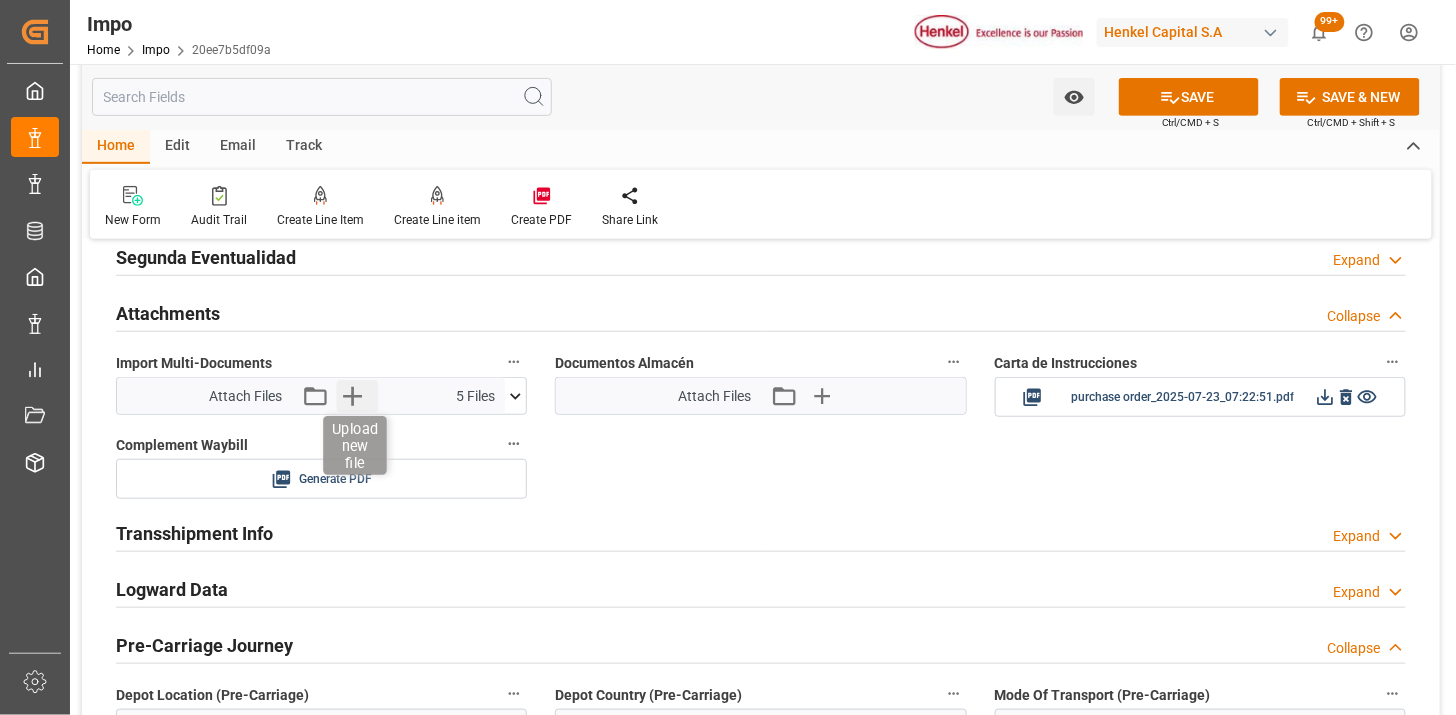 click 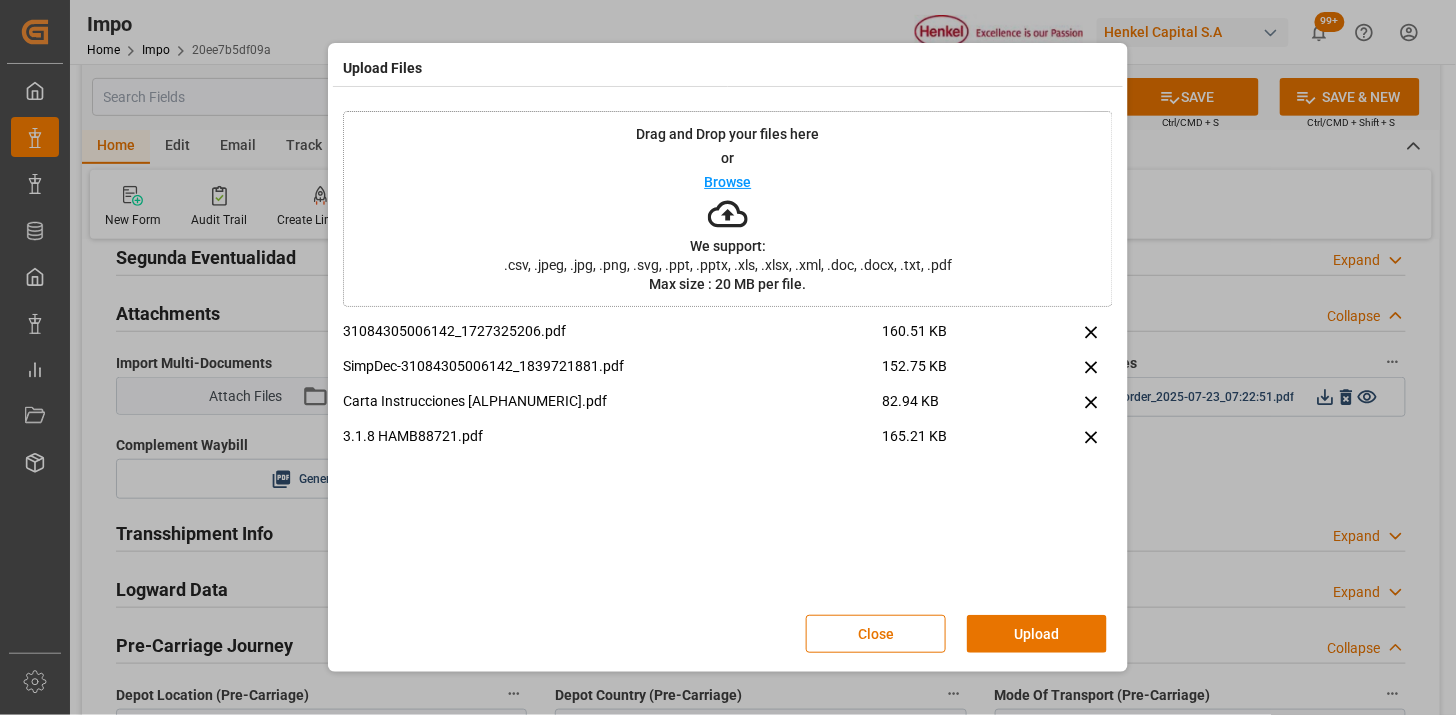 click on "Upload" at bounding box center (1037, 634) 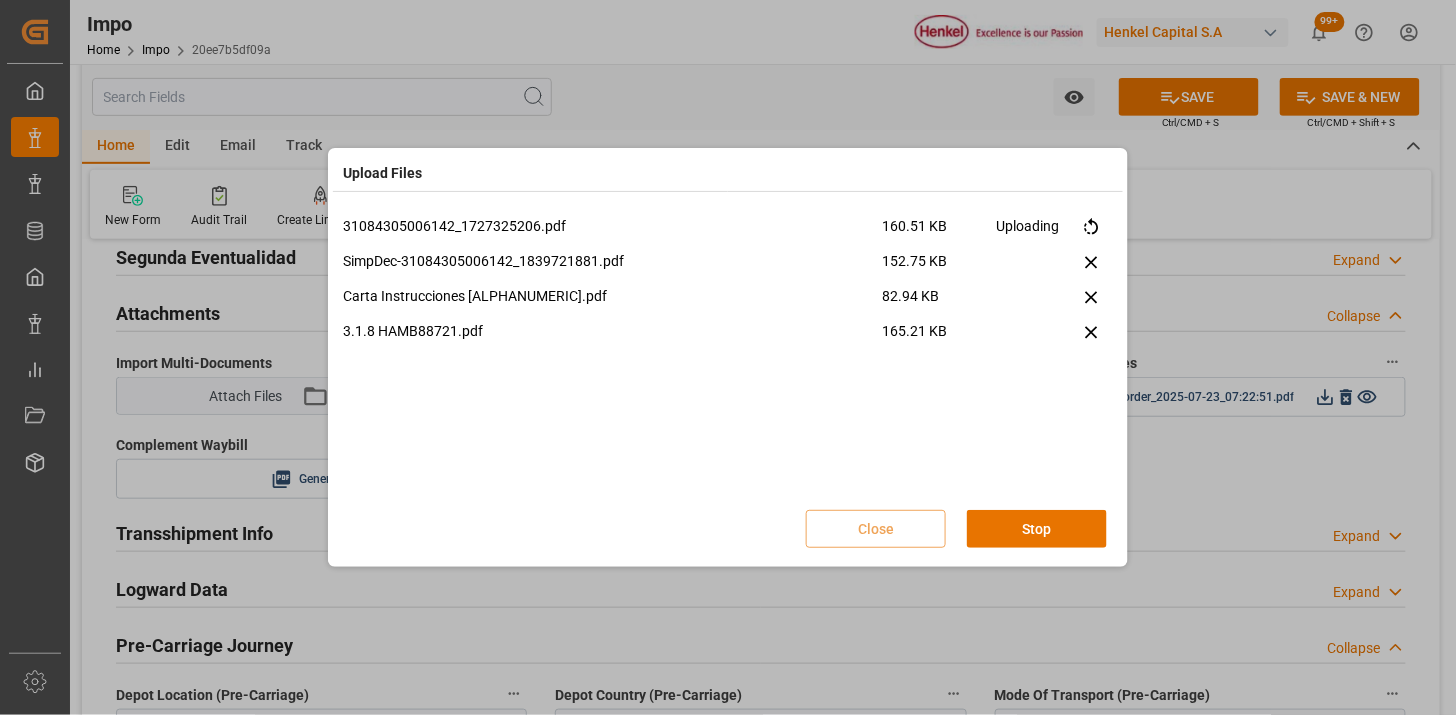 type 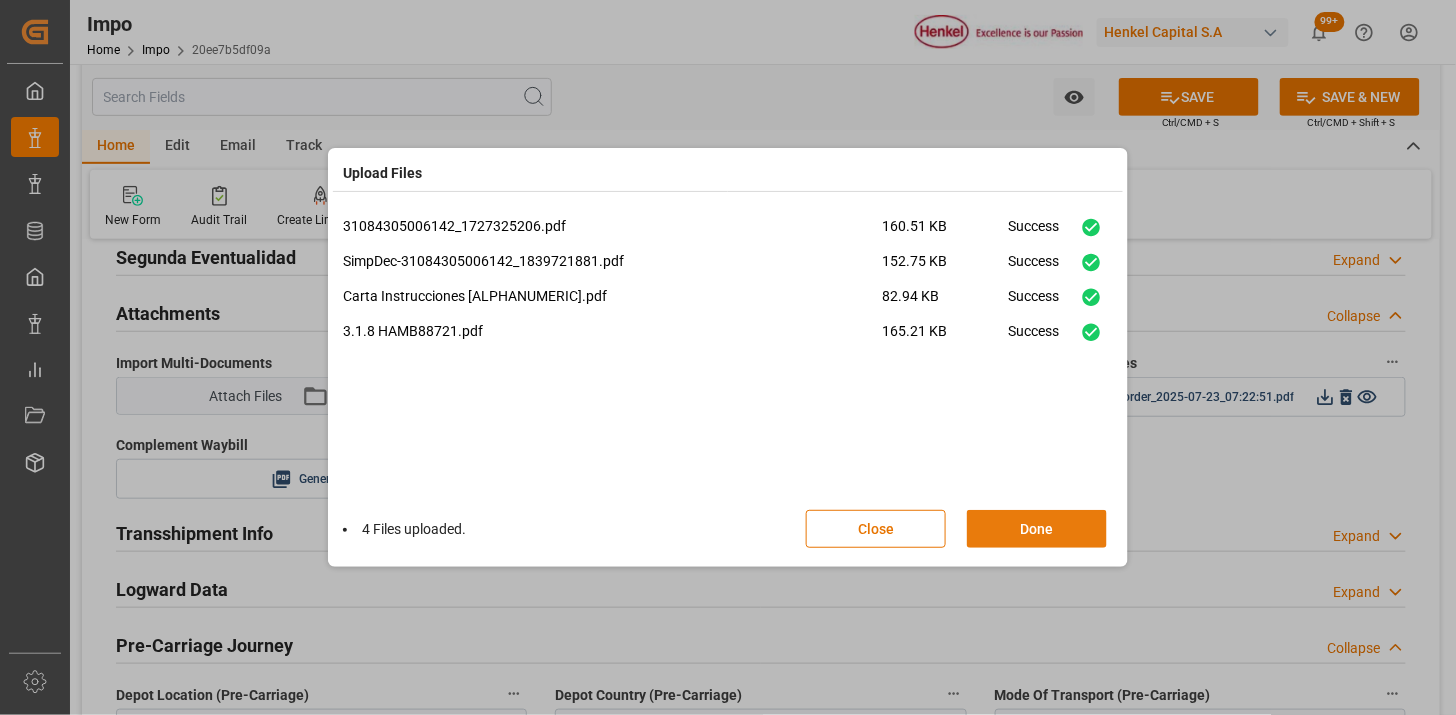 click on "Done" at bounding box center (1037, 529) 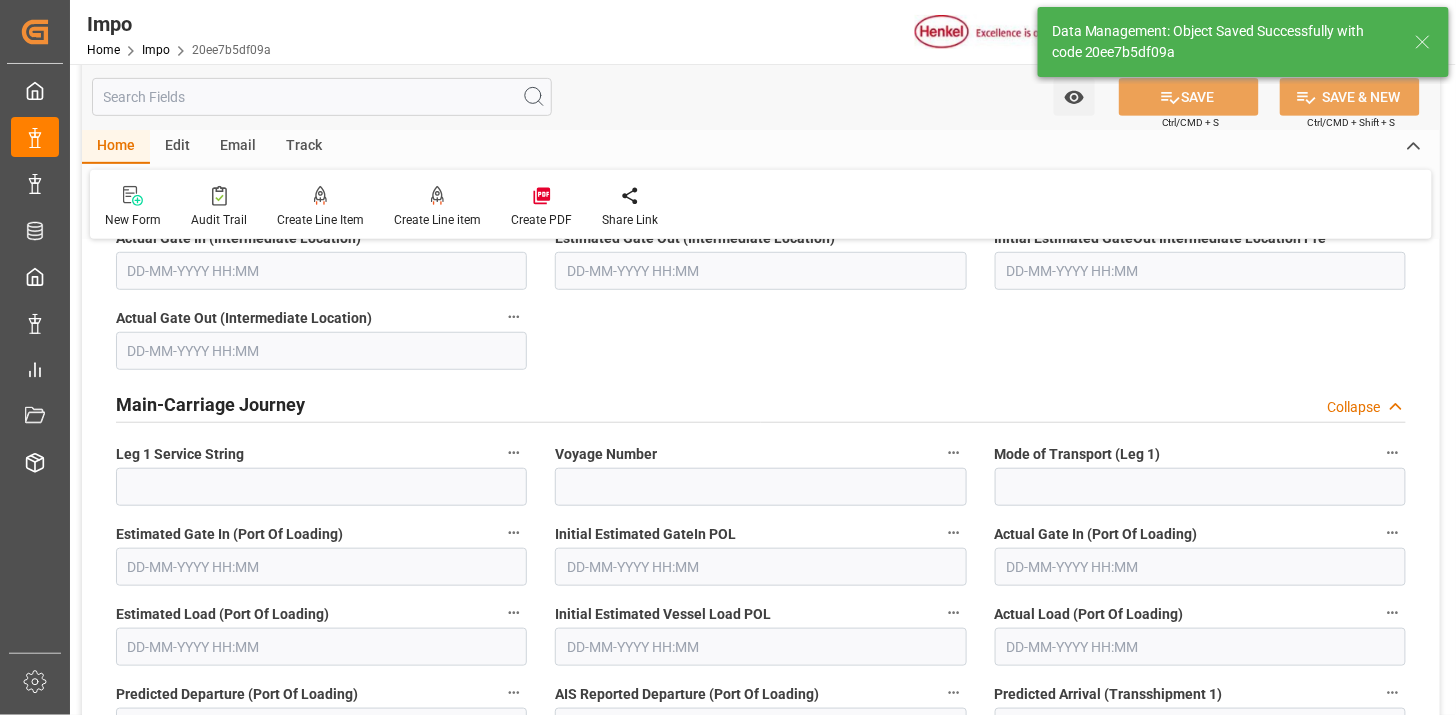 scroll, scrollTop: 1751, scrollLeft: 0, axis: vertical 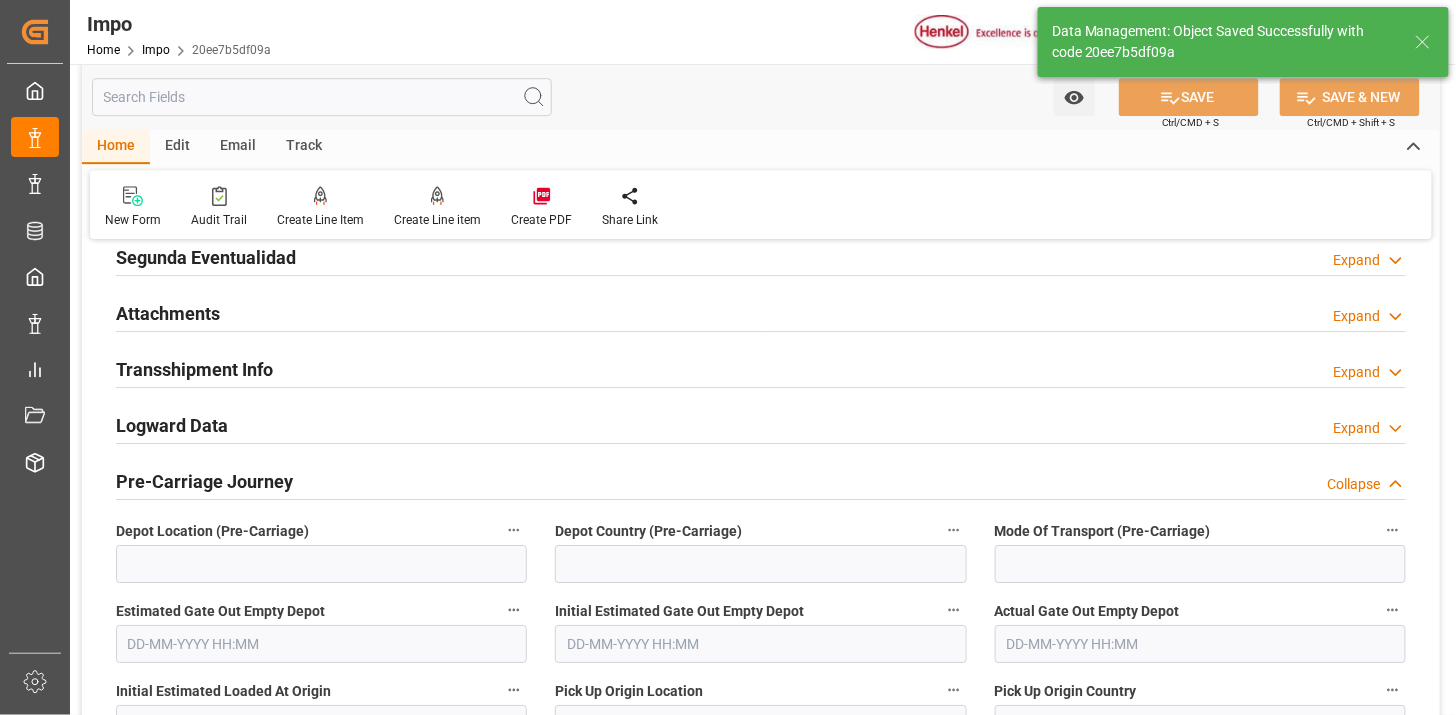 click on "Attachments Expand" at bounding box center (761, 312) 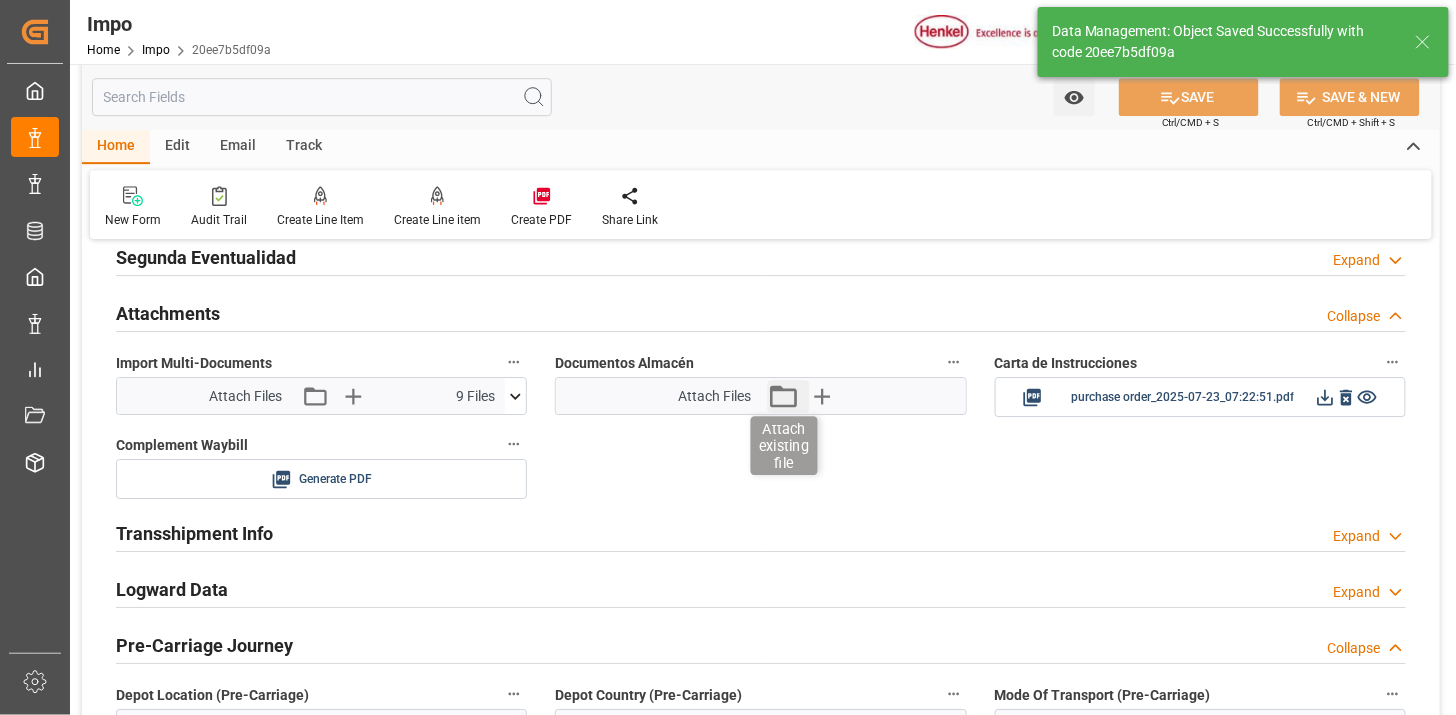 click 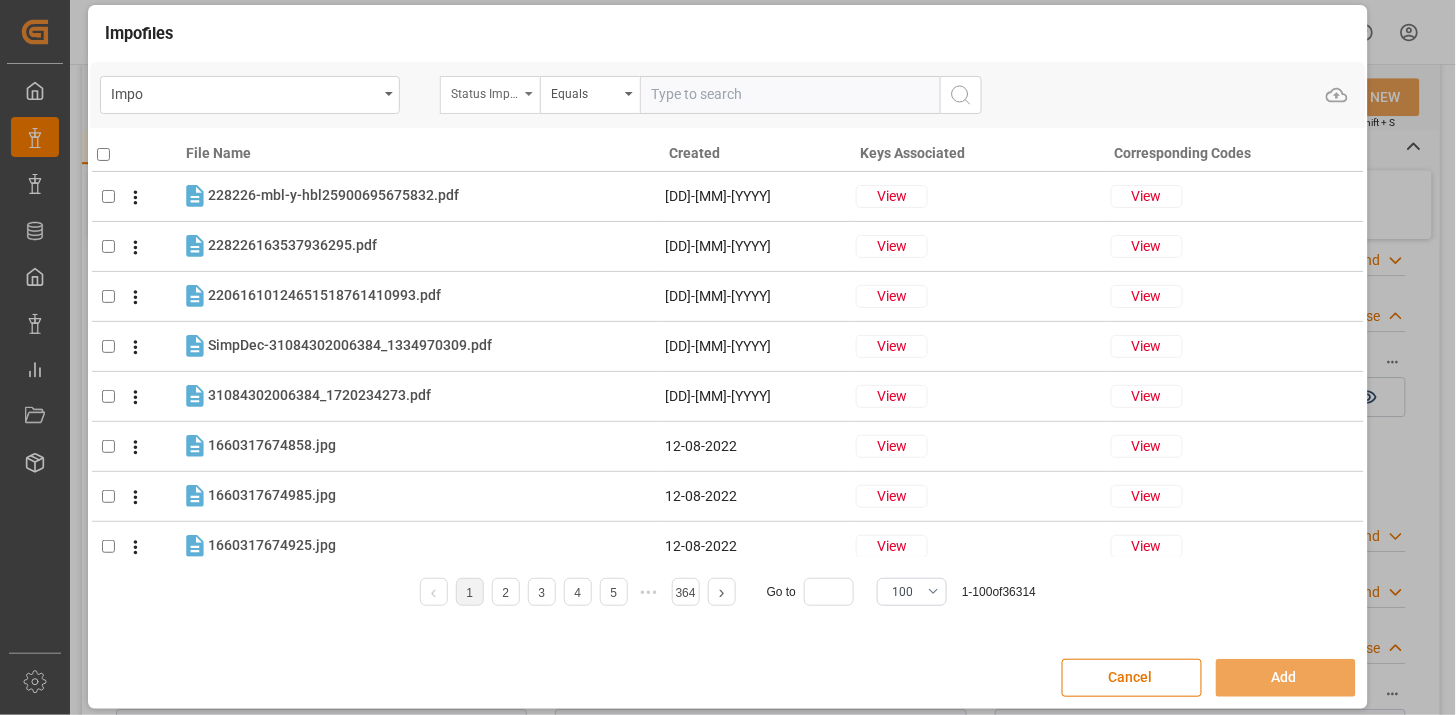 click on "Status Importación" at bounding box center [485, 91] 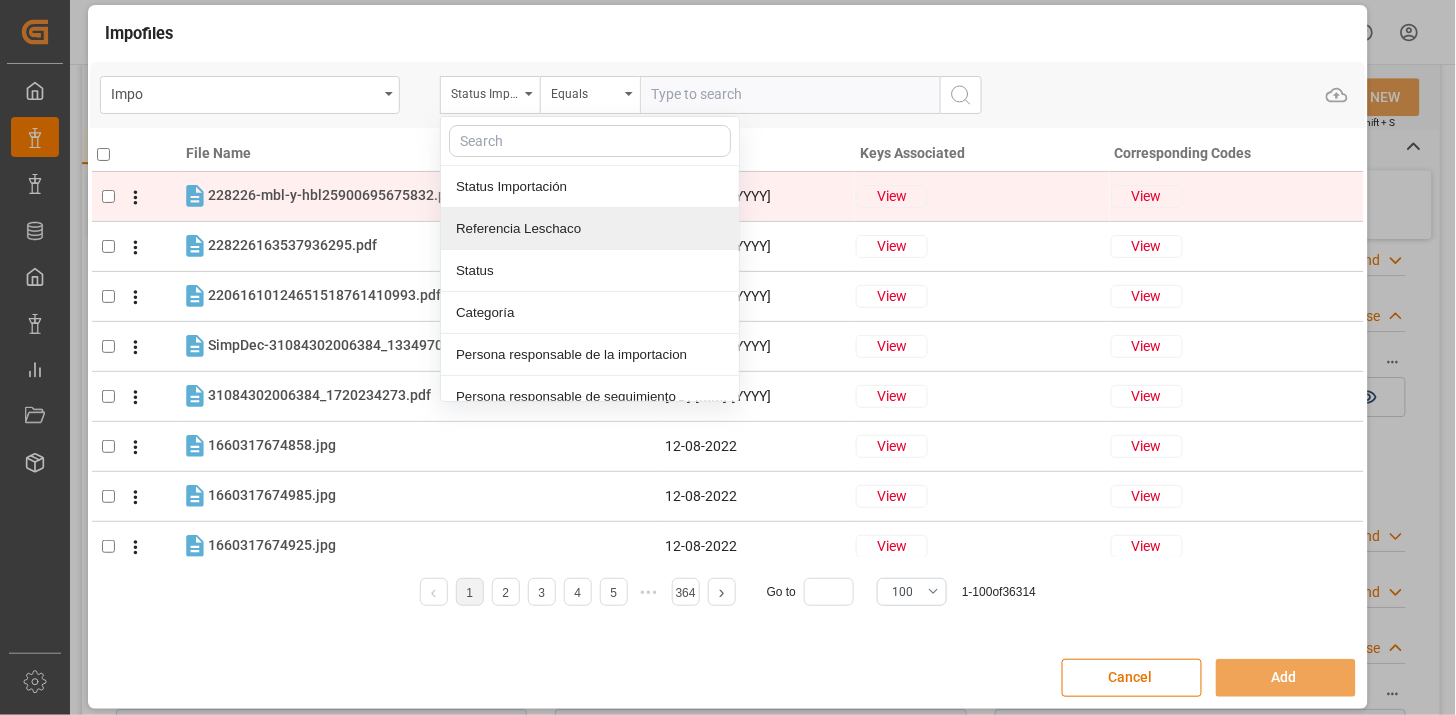 drag, startPoint x: 548, startPoint y: 226, endPoint x: 631, endPoint y: 172, distance: 99.0202 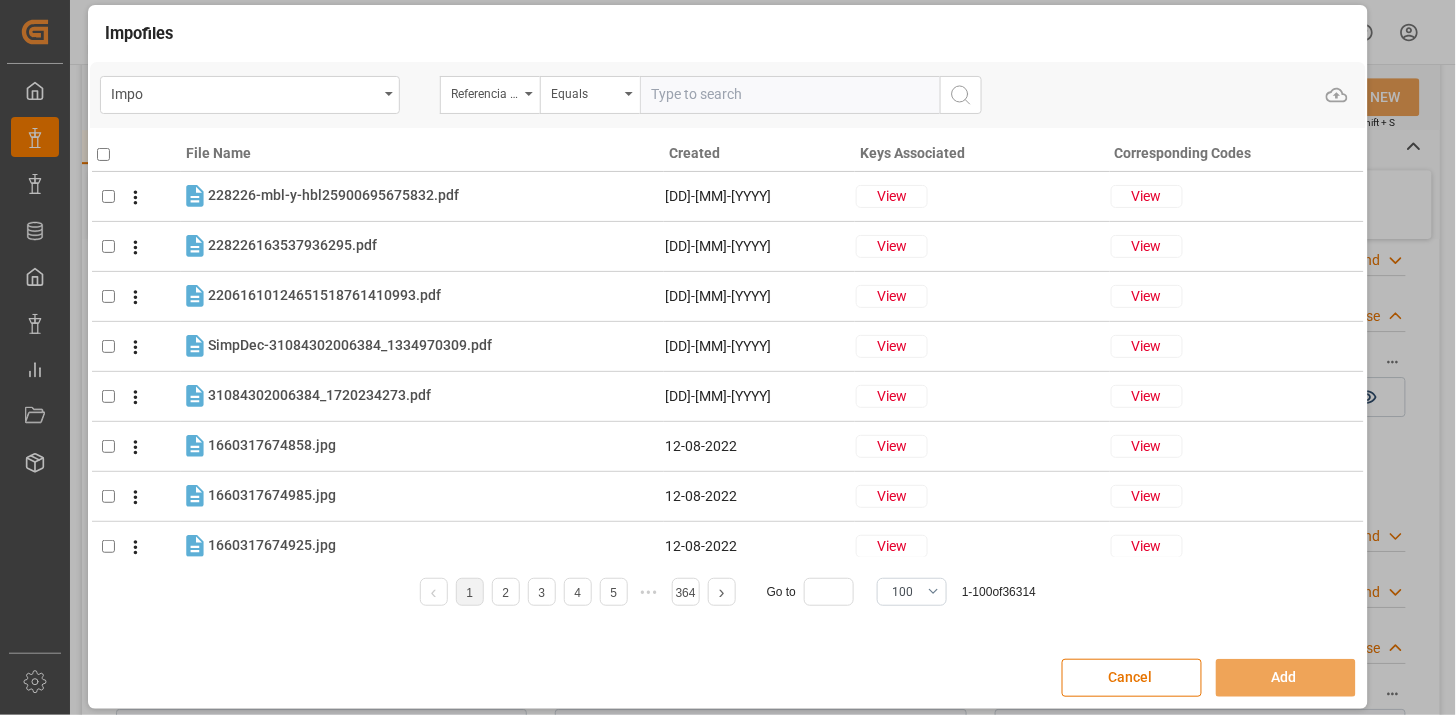 click at bounding box center (790, 95) 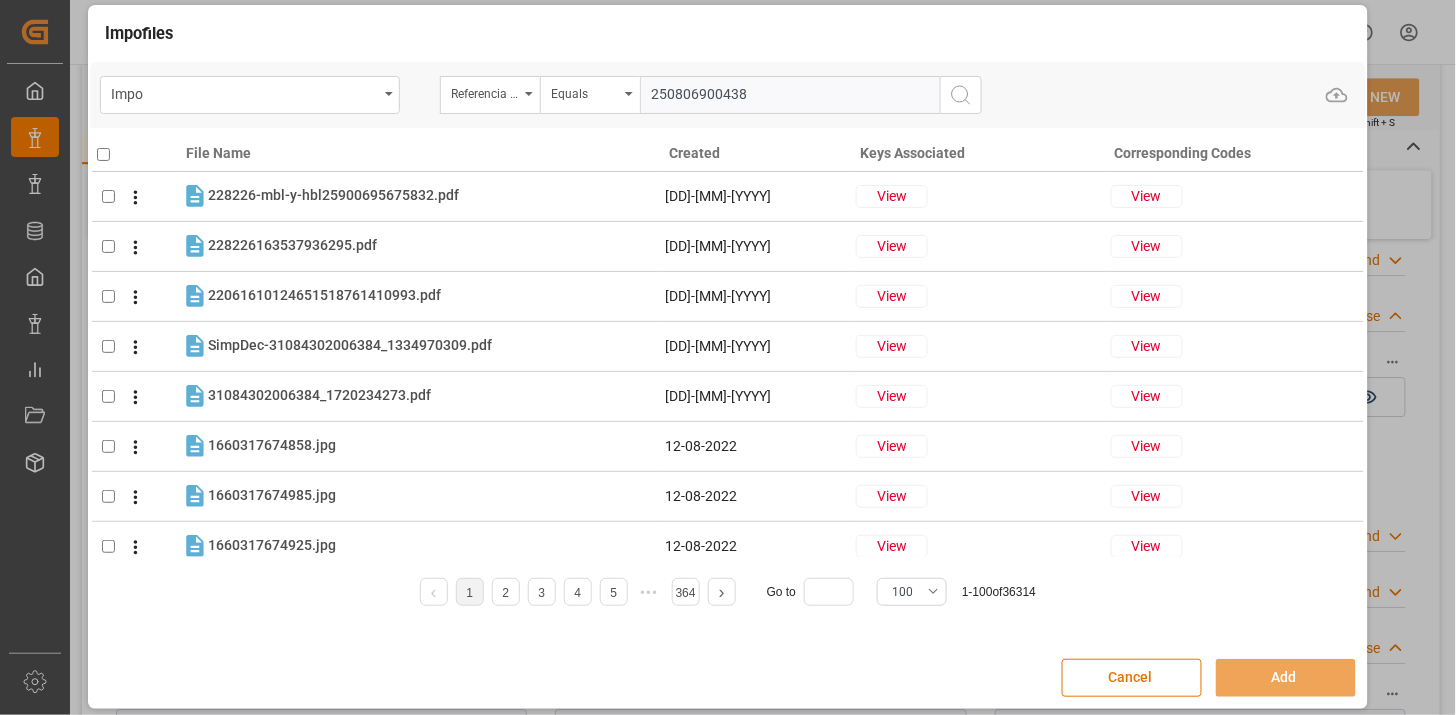 type 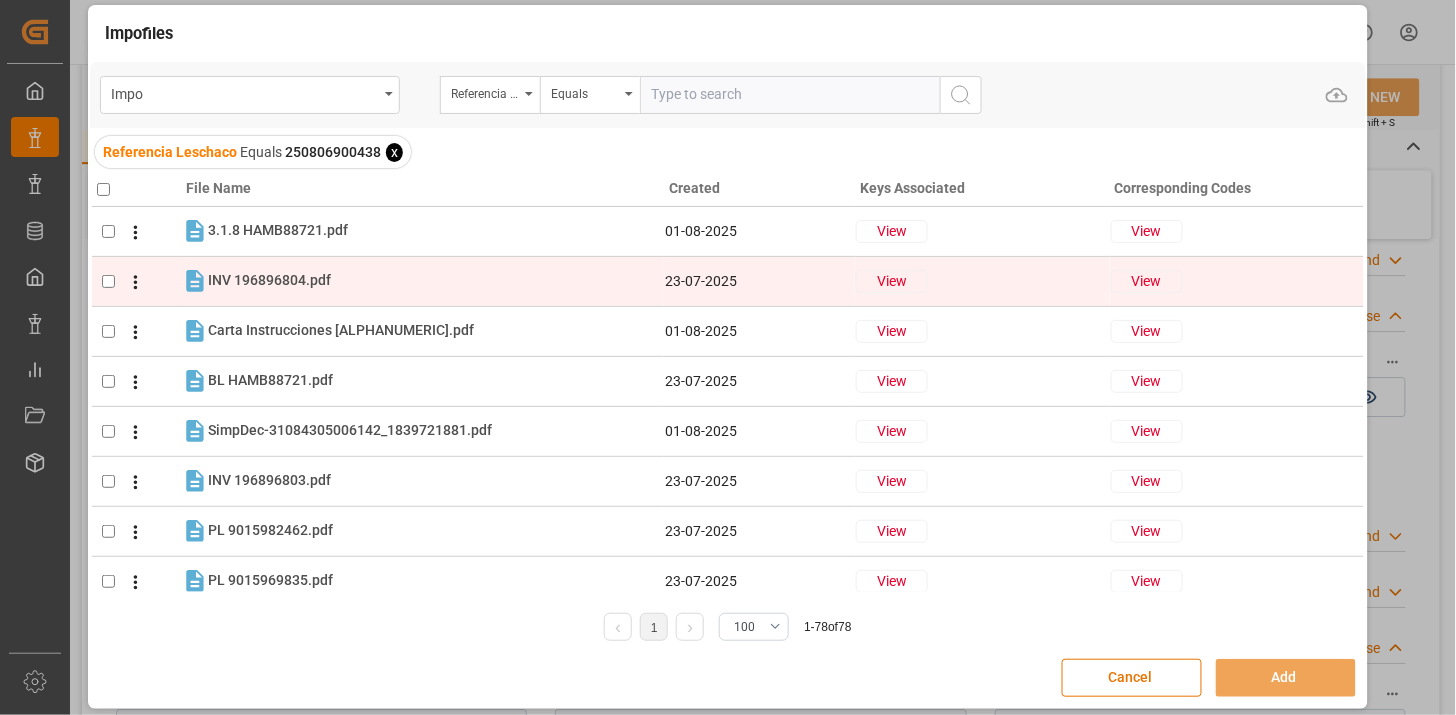 click on "INV 196896804.pdf INV 196896804.pdf" at bounding box center [435, 281] 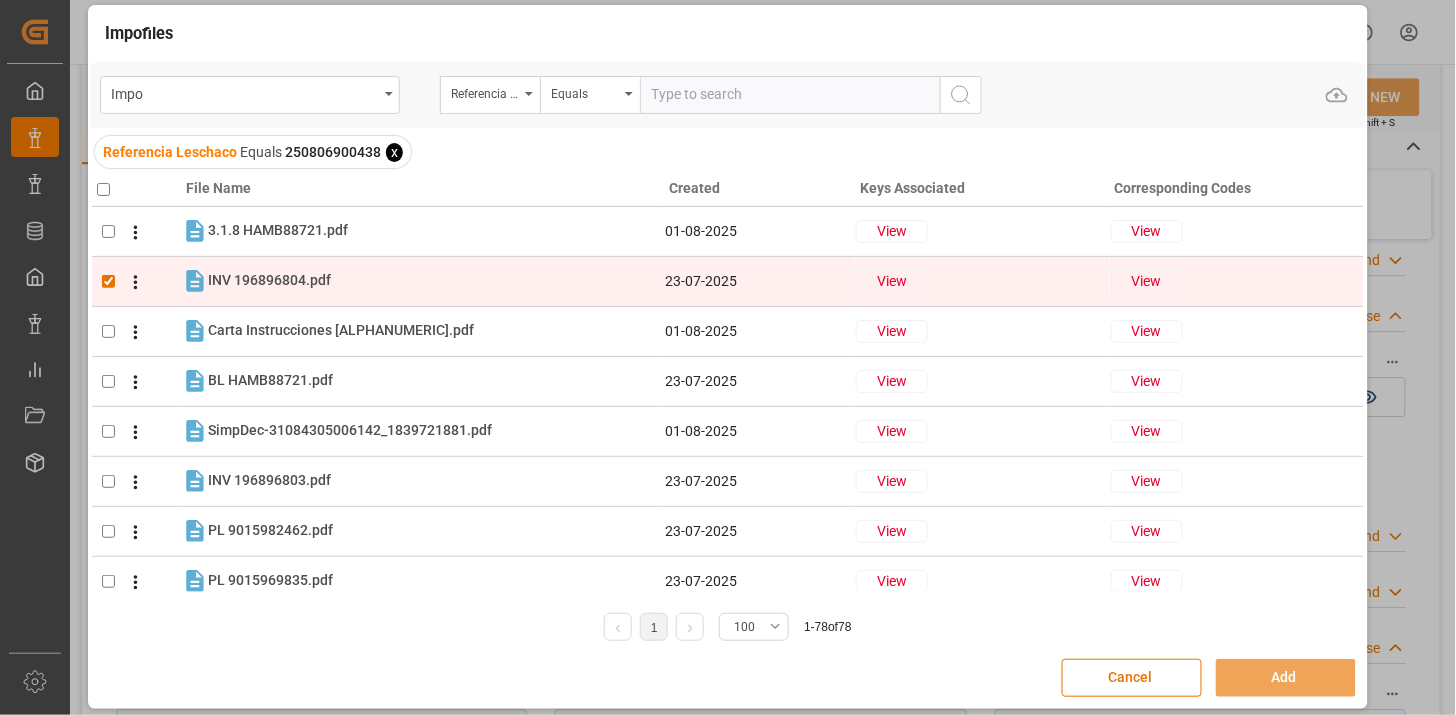 checkbox on "true" 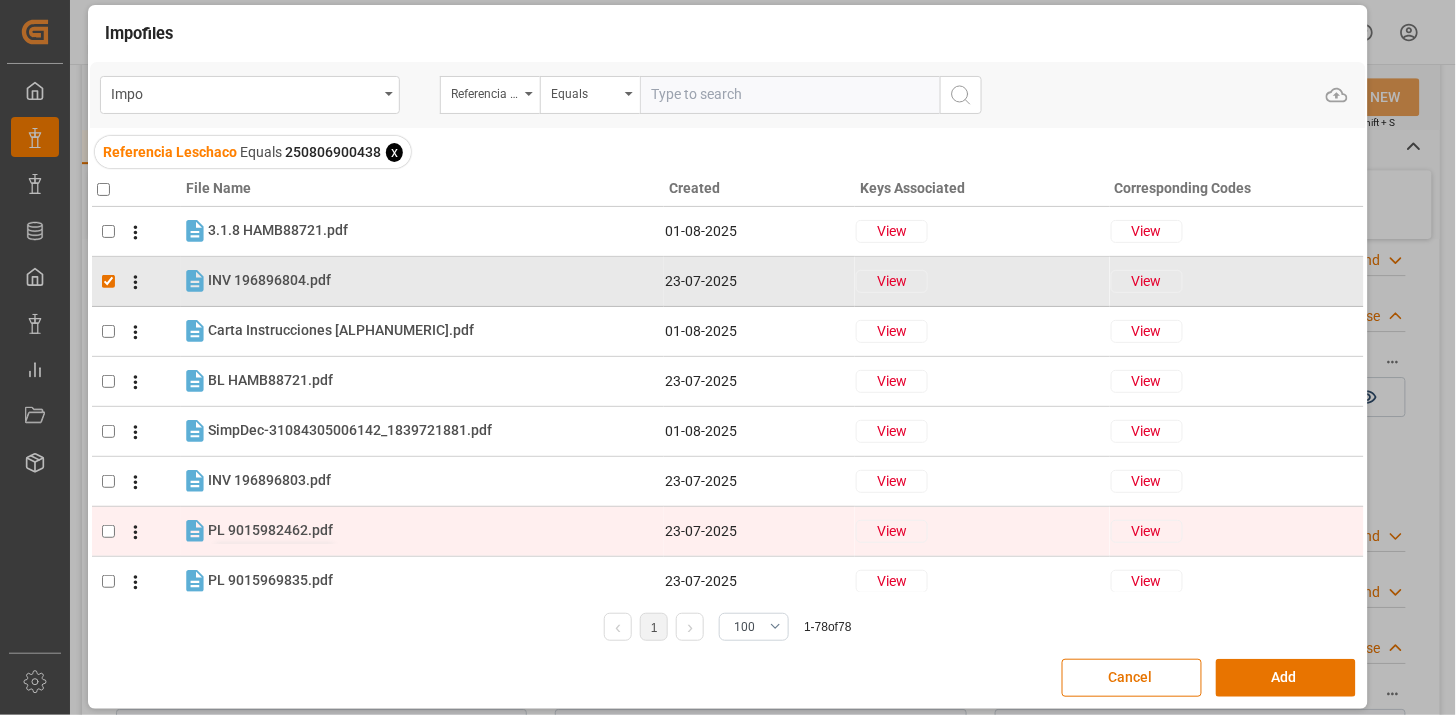 click on "PL 9015982462.pdf" at bounding box center [270, 530] 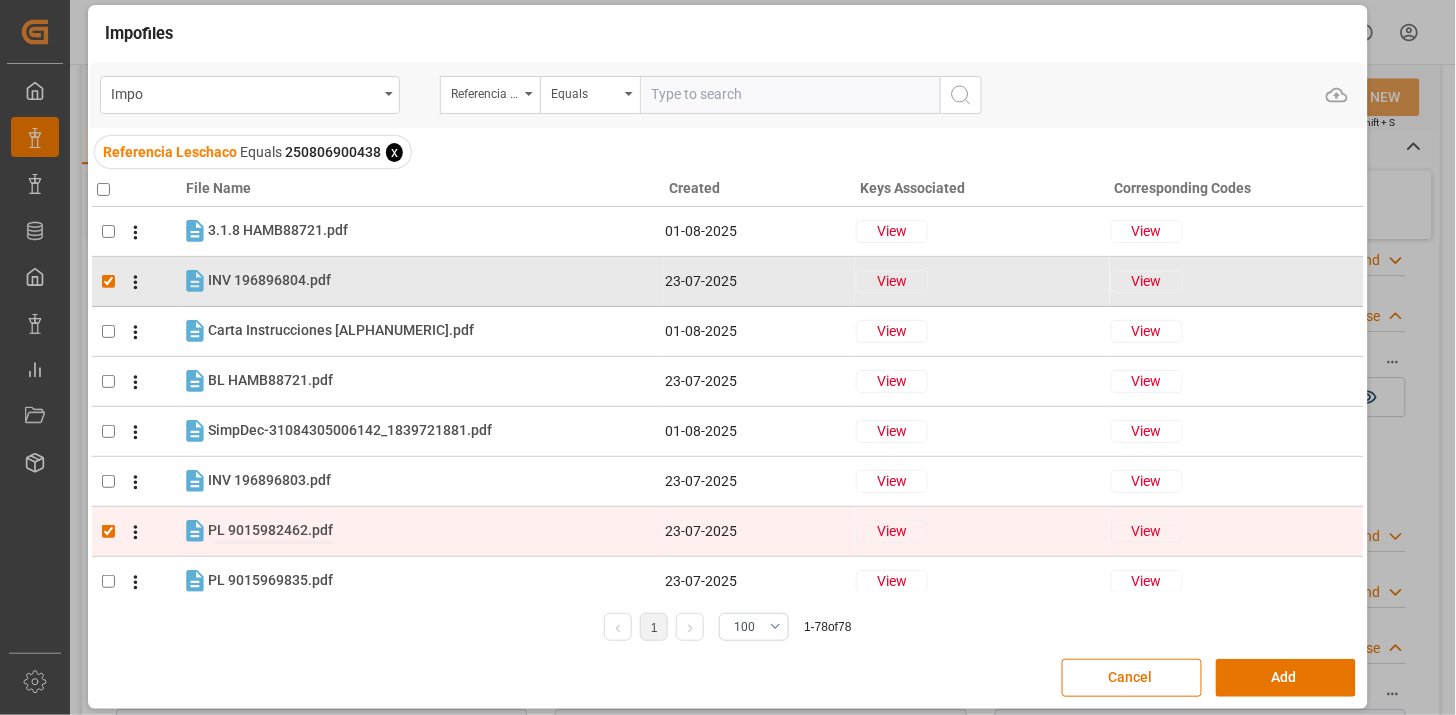 checkbox on "true" 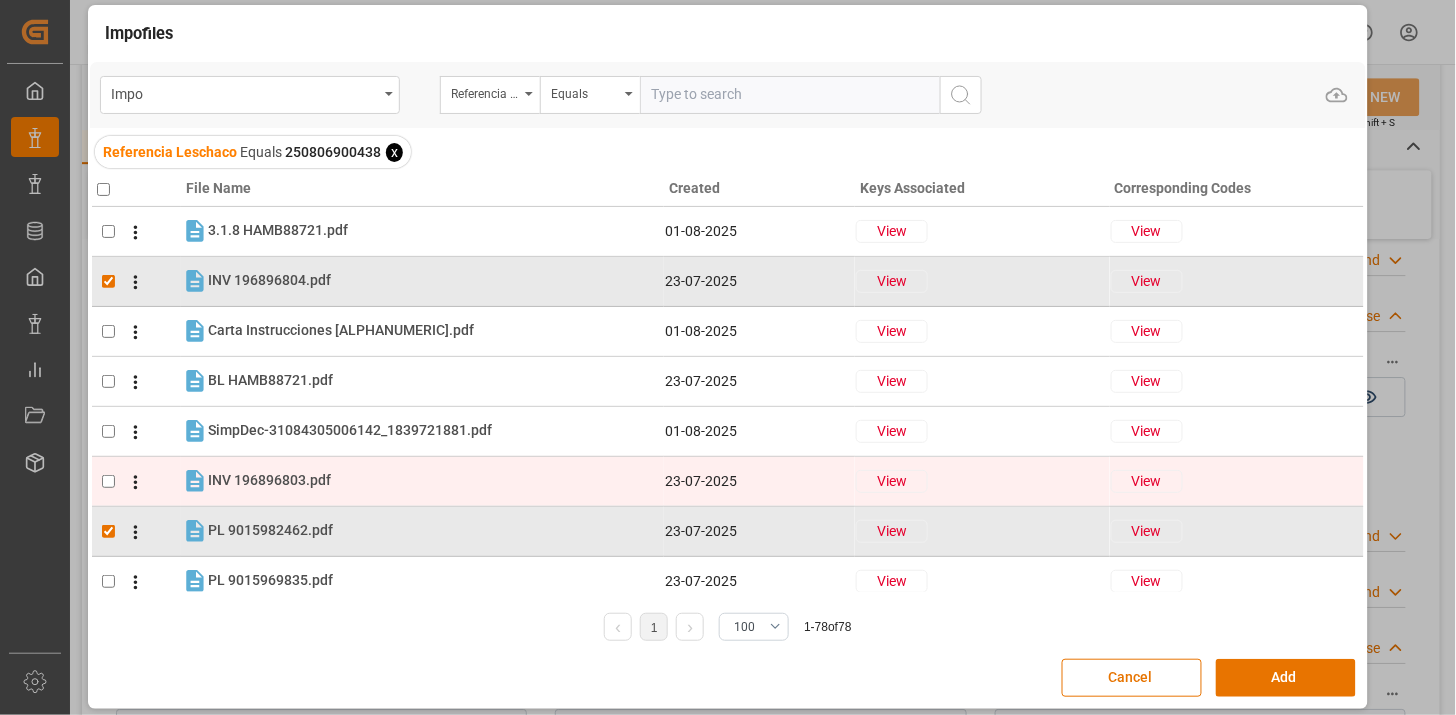 click on "INV 196896803.pdf INV 196896803.pdf" at bounding box center [435, 481] 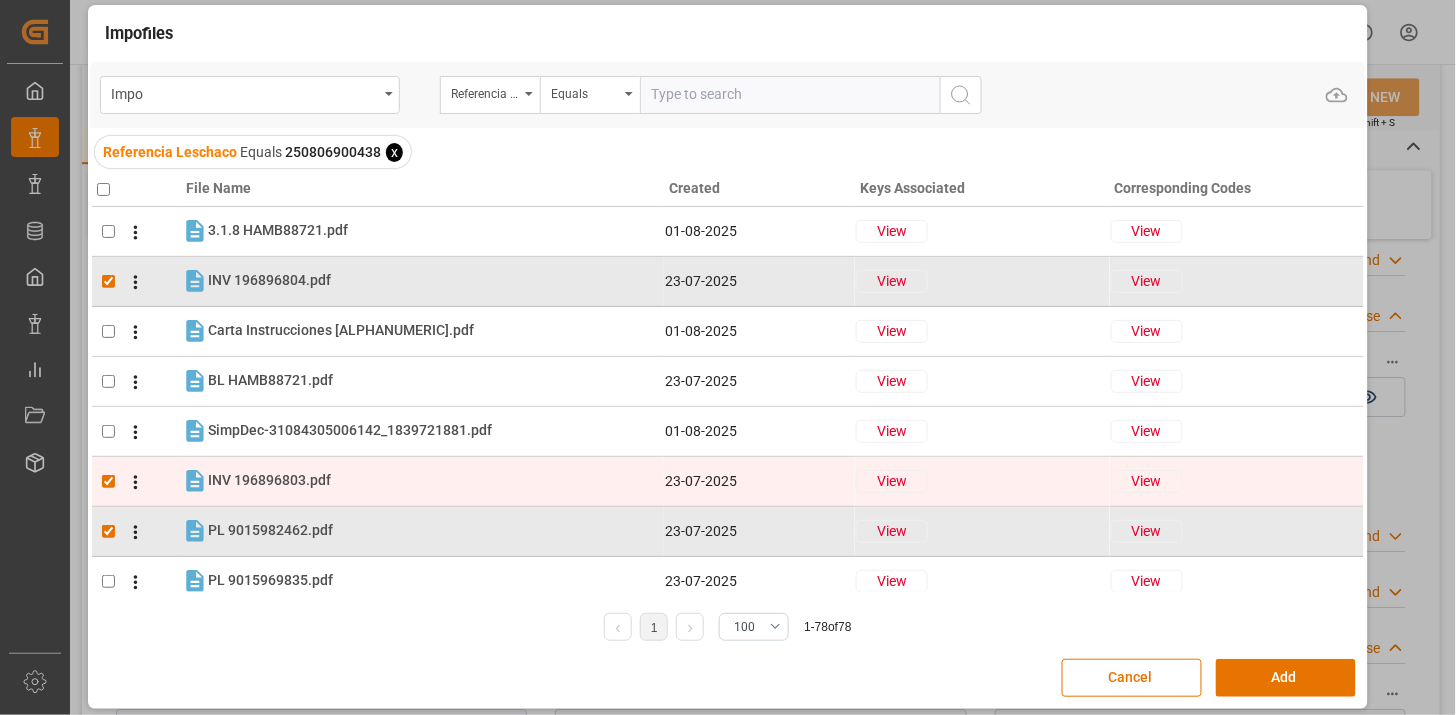 checkbox on "true" 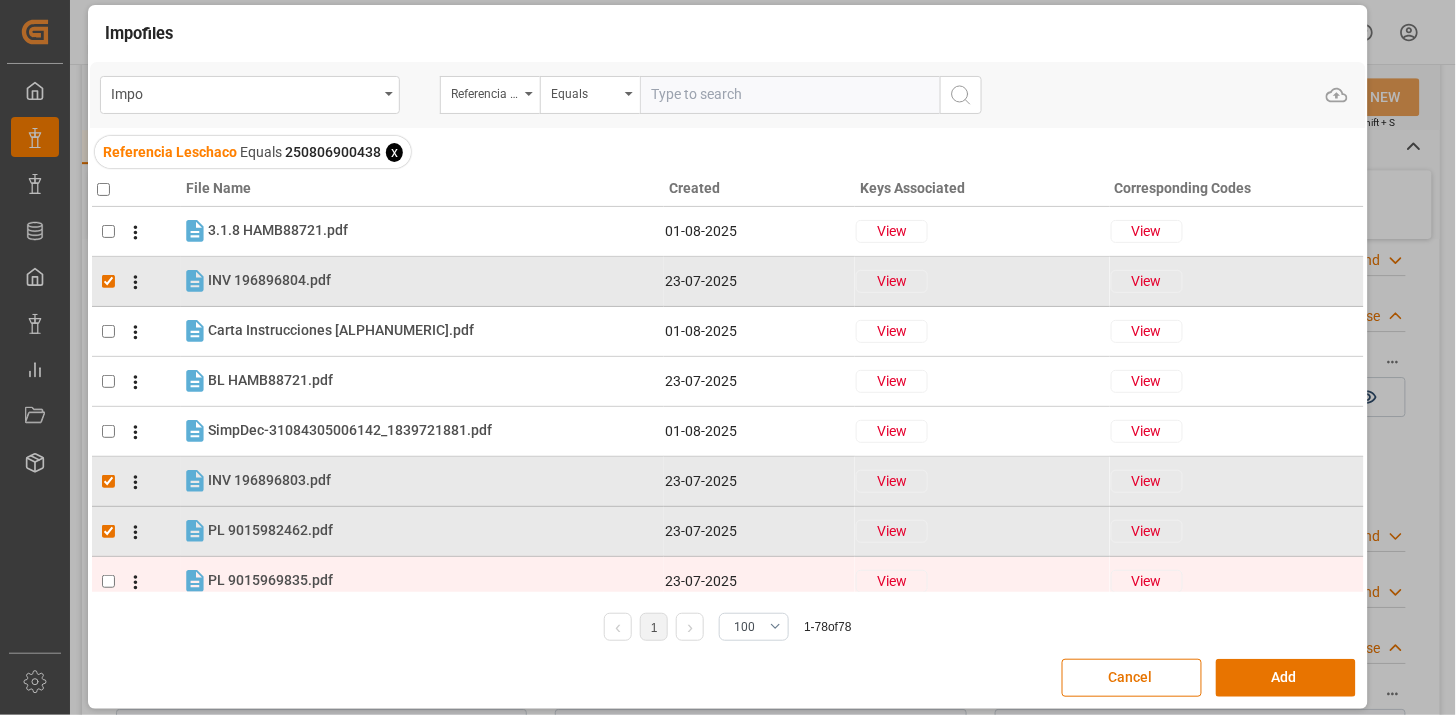 drag, startPoint x: 267, startPoint y: 573, endPoint x: 270, endPoint y: 561, distance: 12.369317 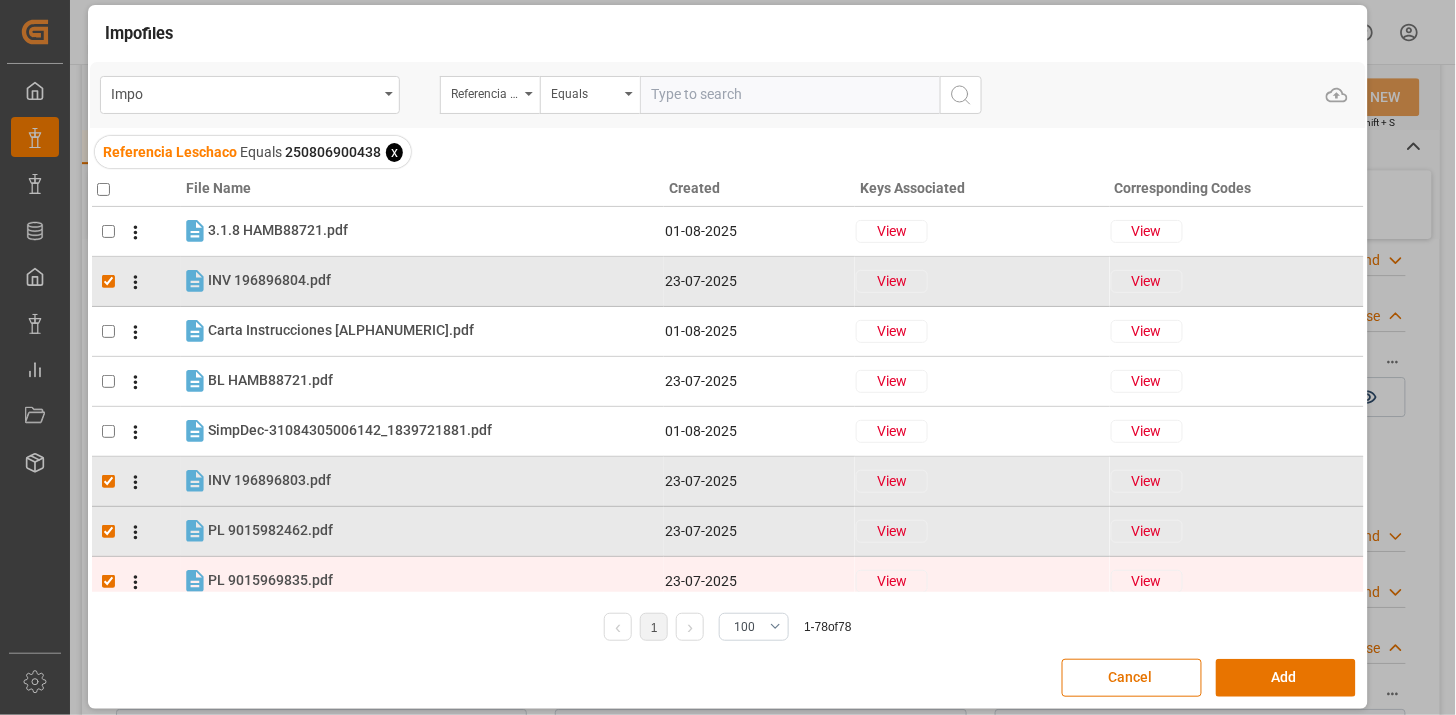 checkbox on "true" 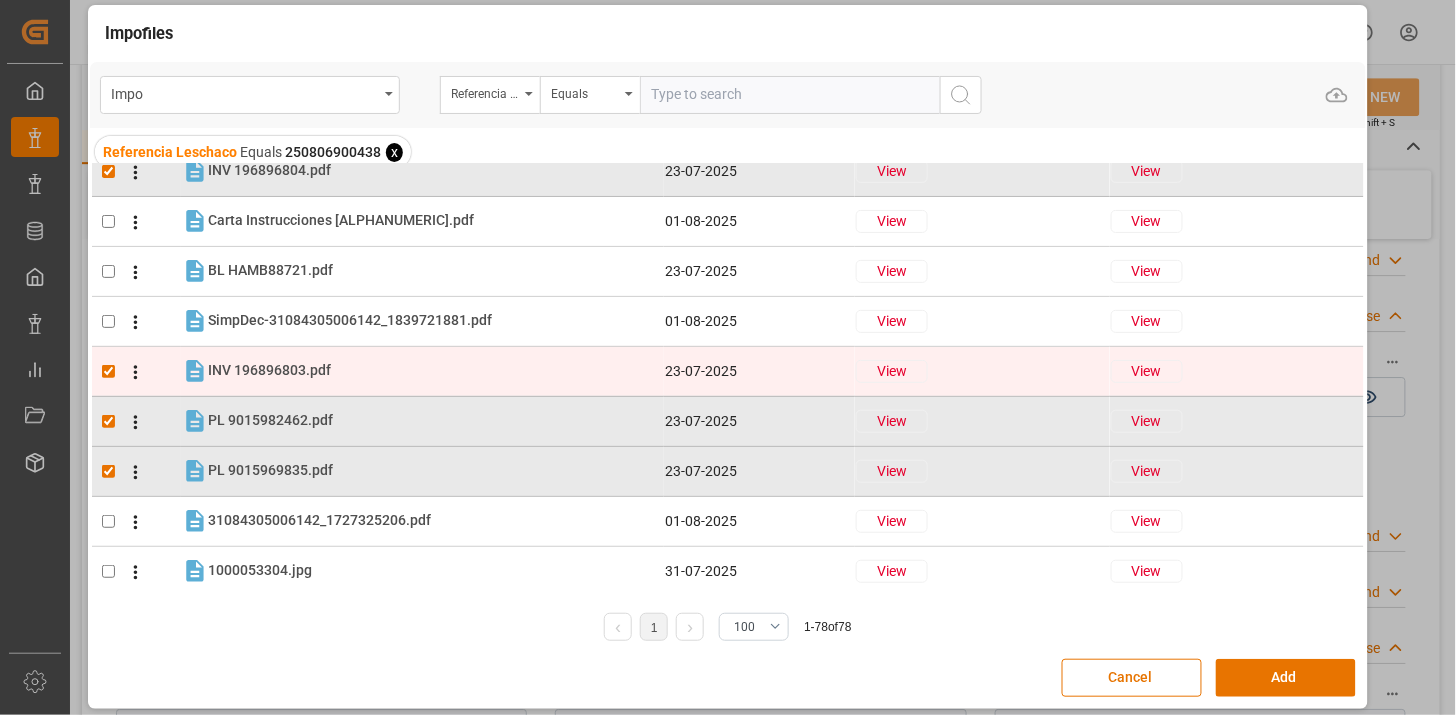 scroll, scrollTop: 111, scrollLeft: 0, axis: vertical 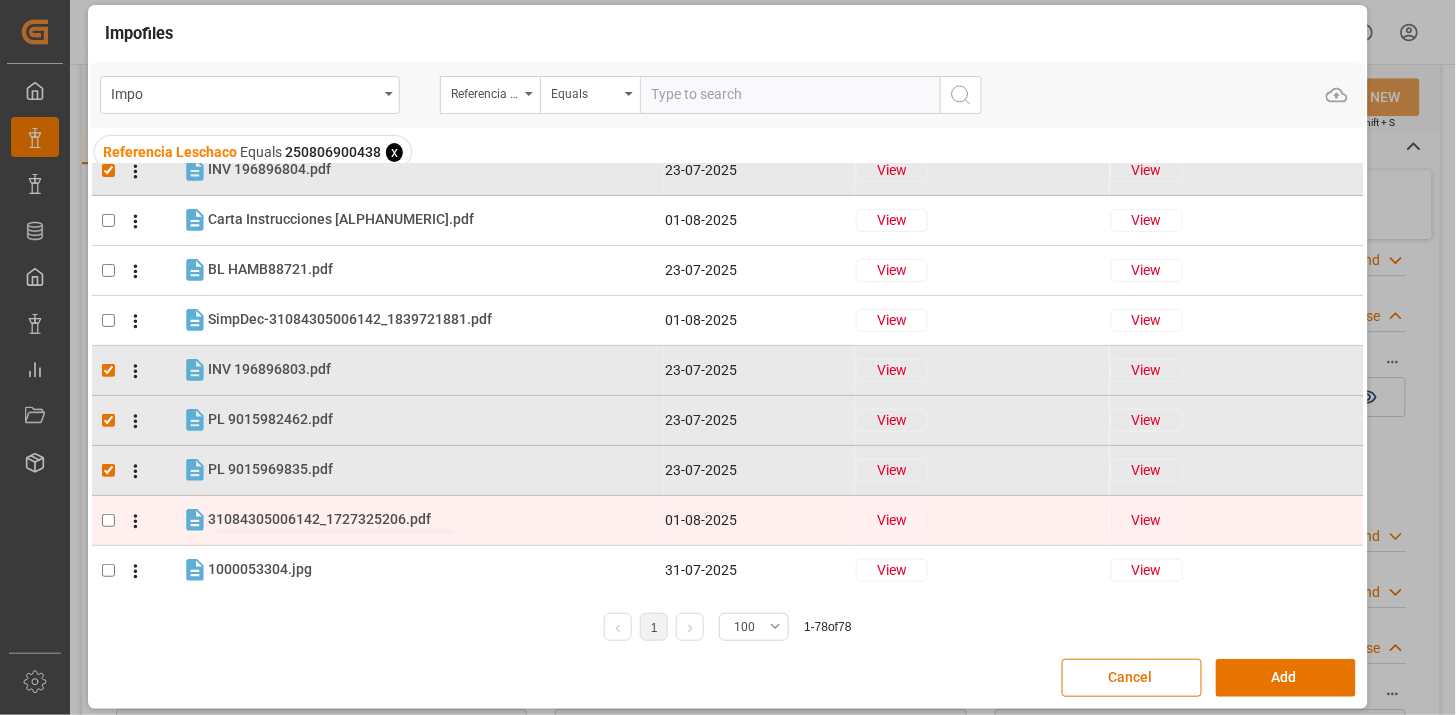 click on "31084305006142_1727325206.pdf" at bounding box center (319, 519) 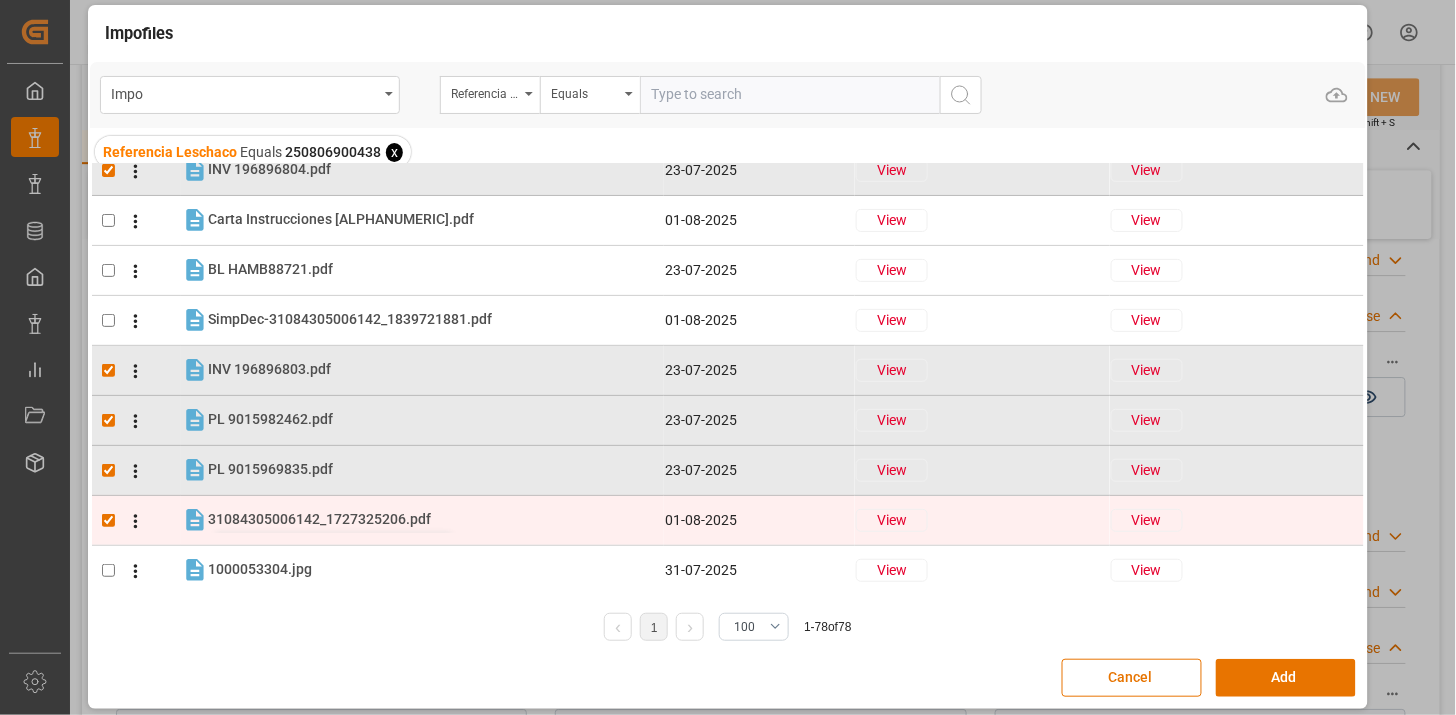 checkbox on "true" 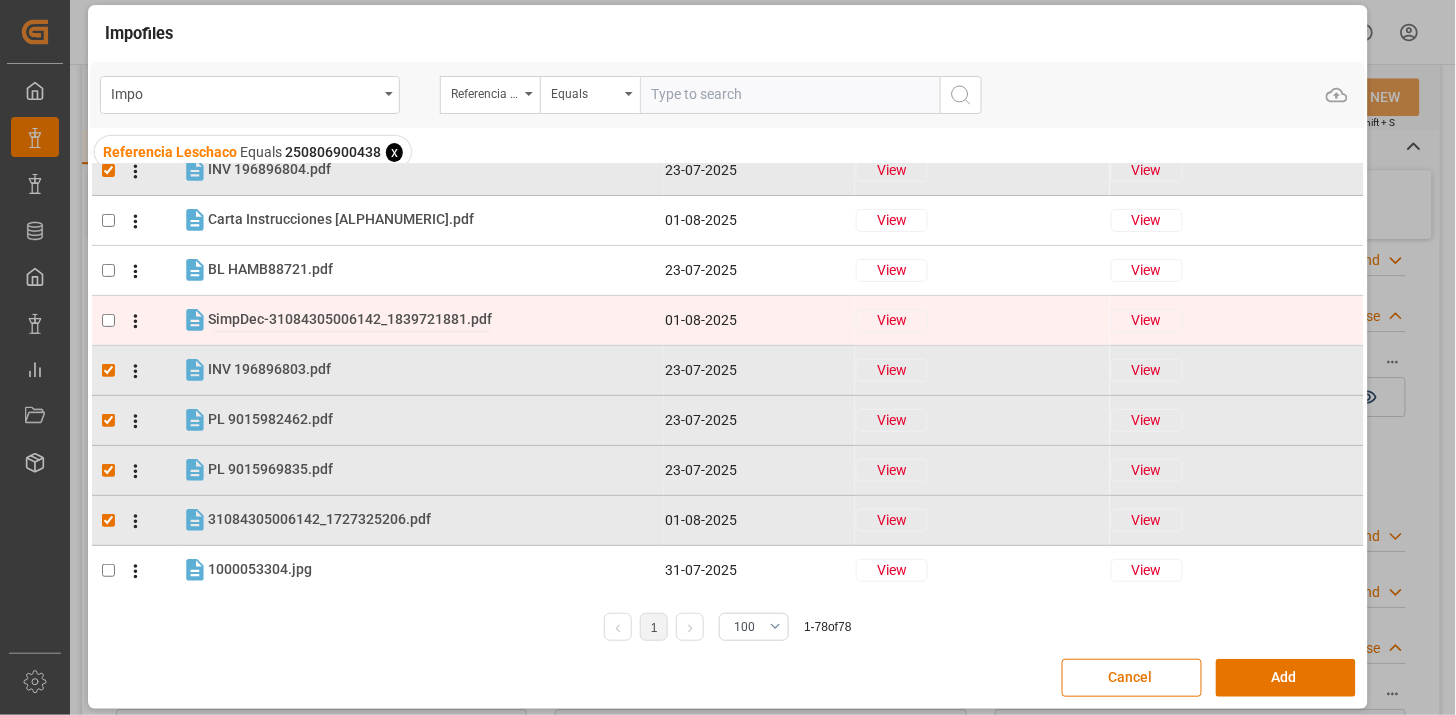 click on "SimpDec-31084305006142_1839721881.pdf" at bounding box center (350, 319) 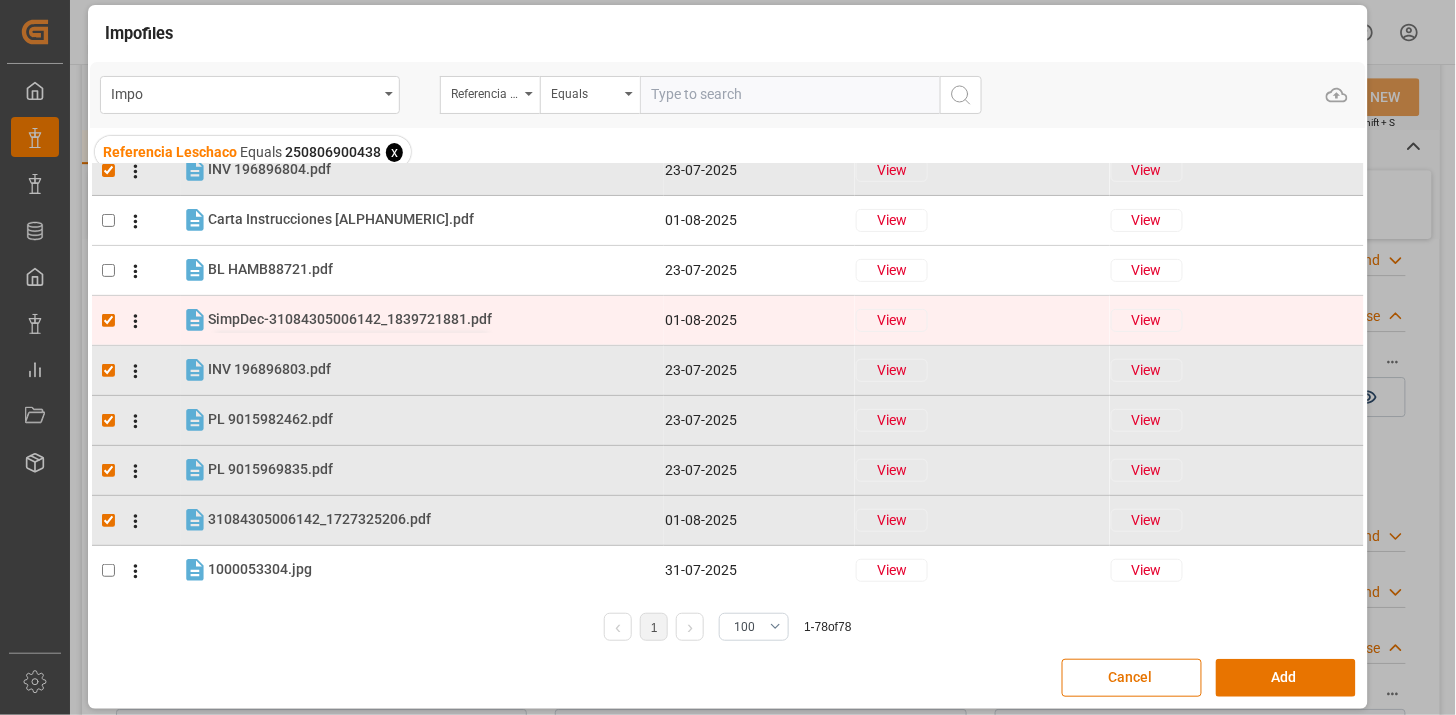 checkbox on "true" 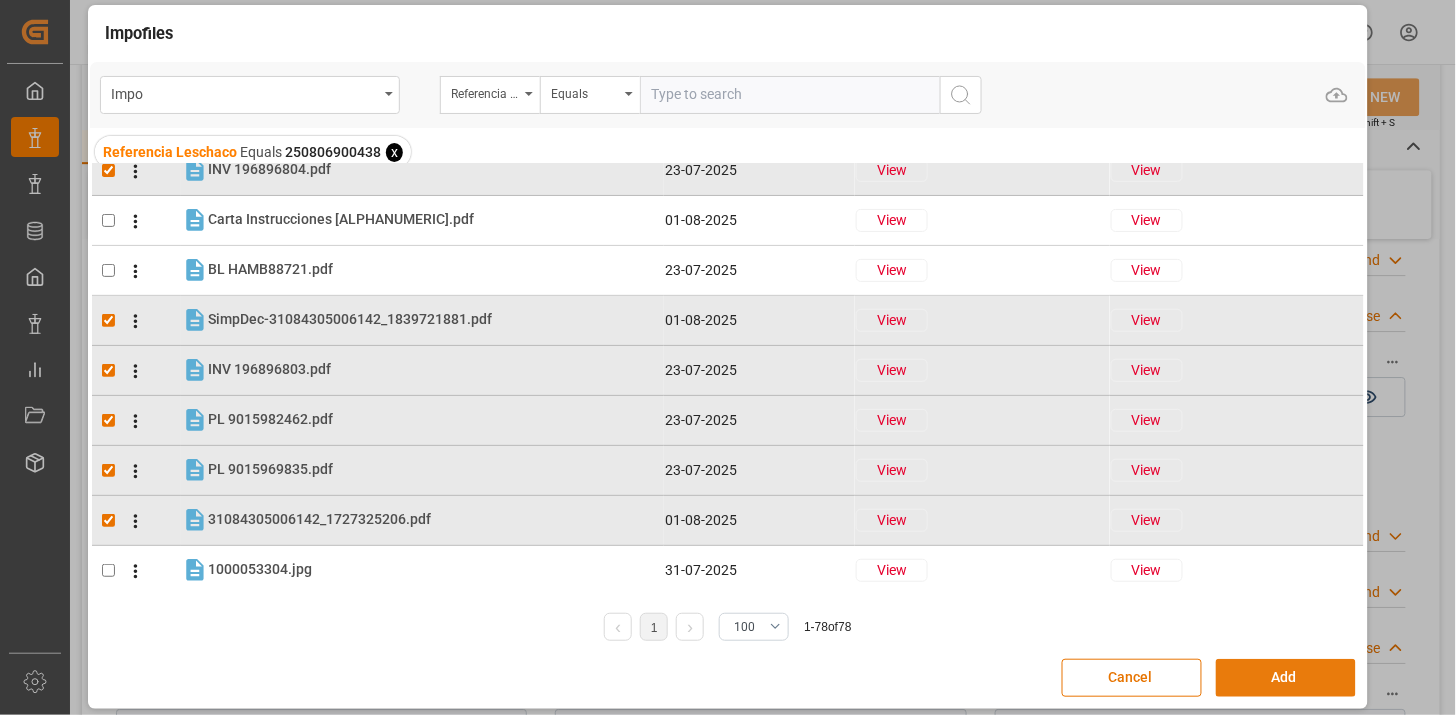 click on "Add" at bounding box center (1286, 678) 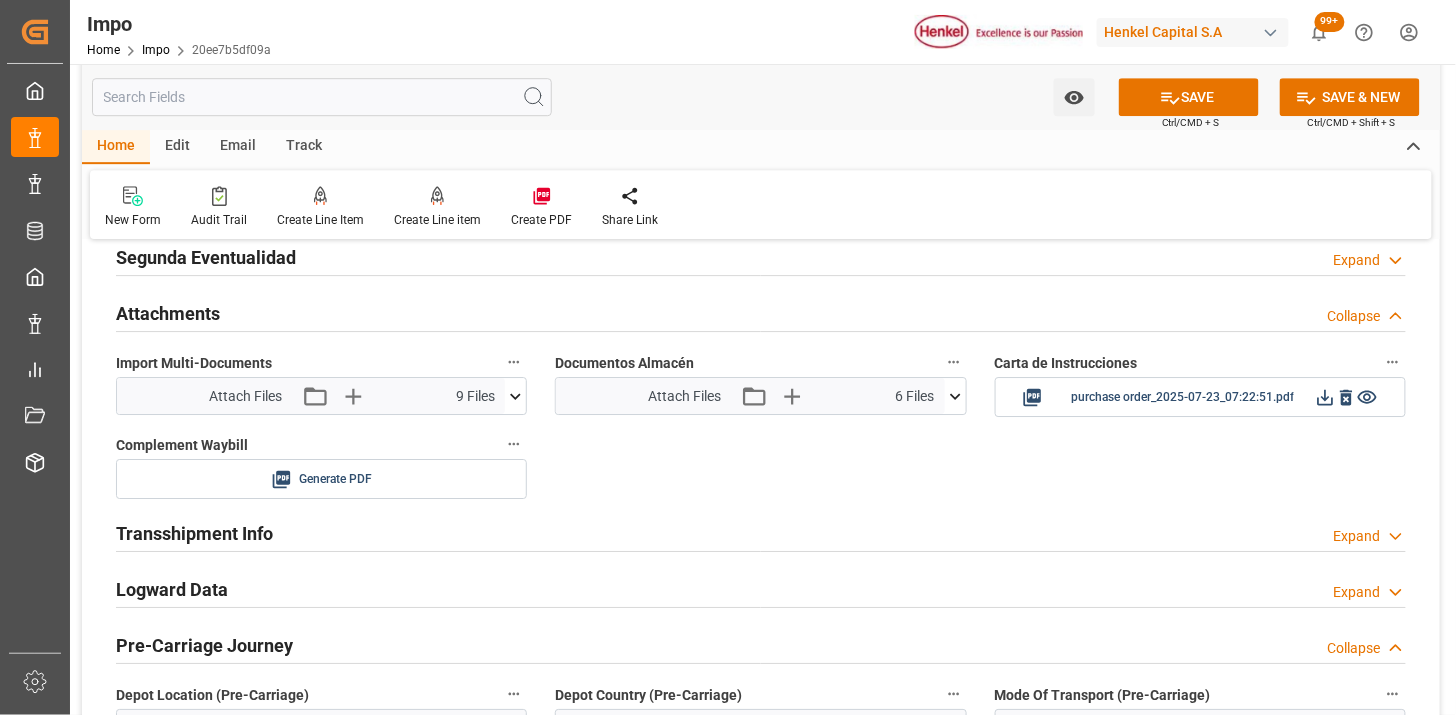 click at bounding box center [955, 396] 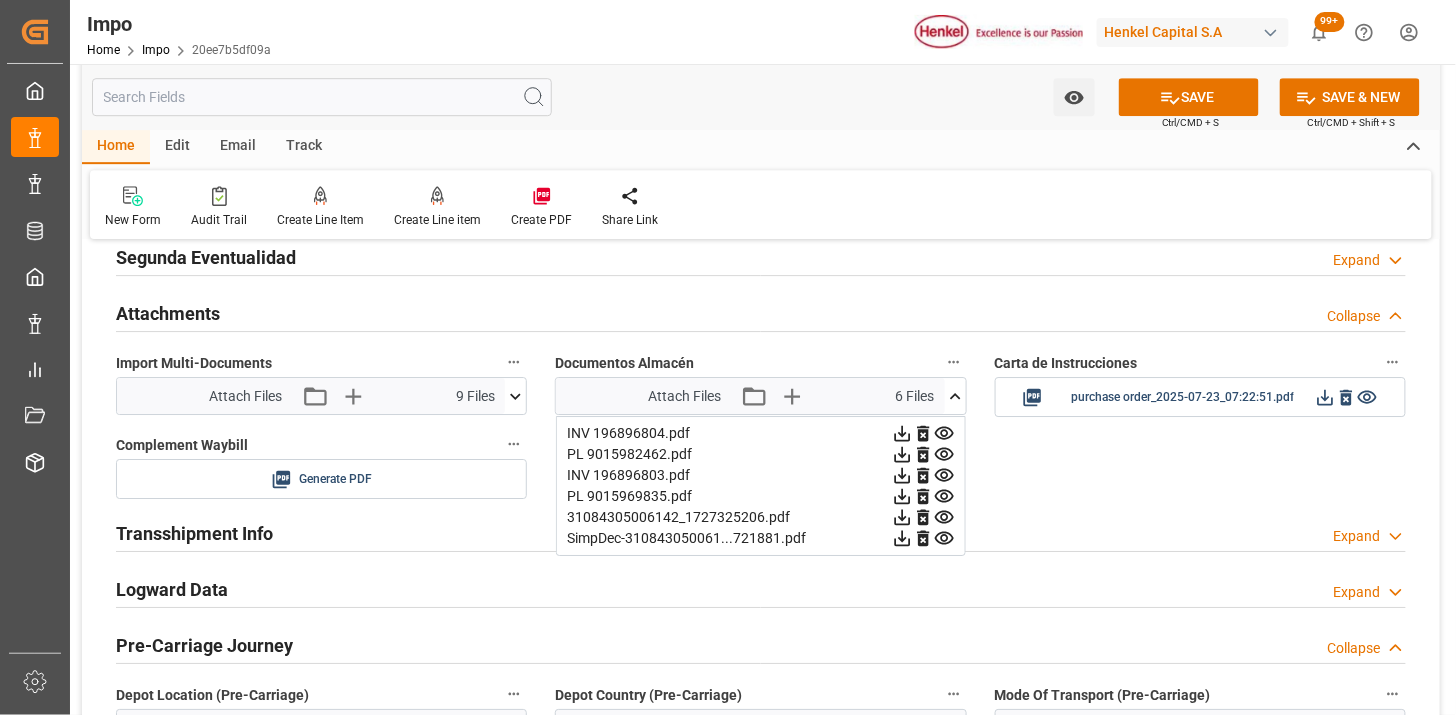 click 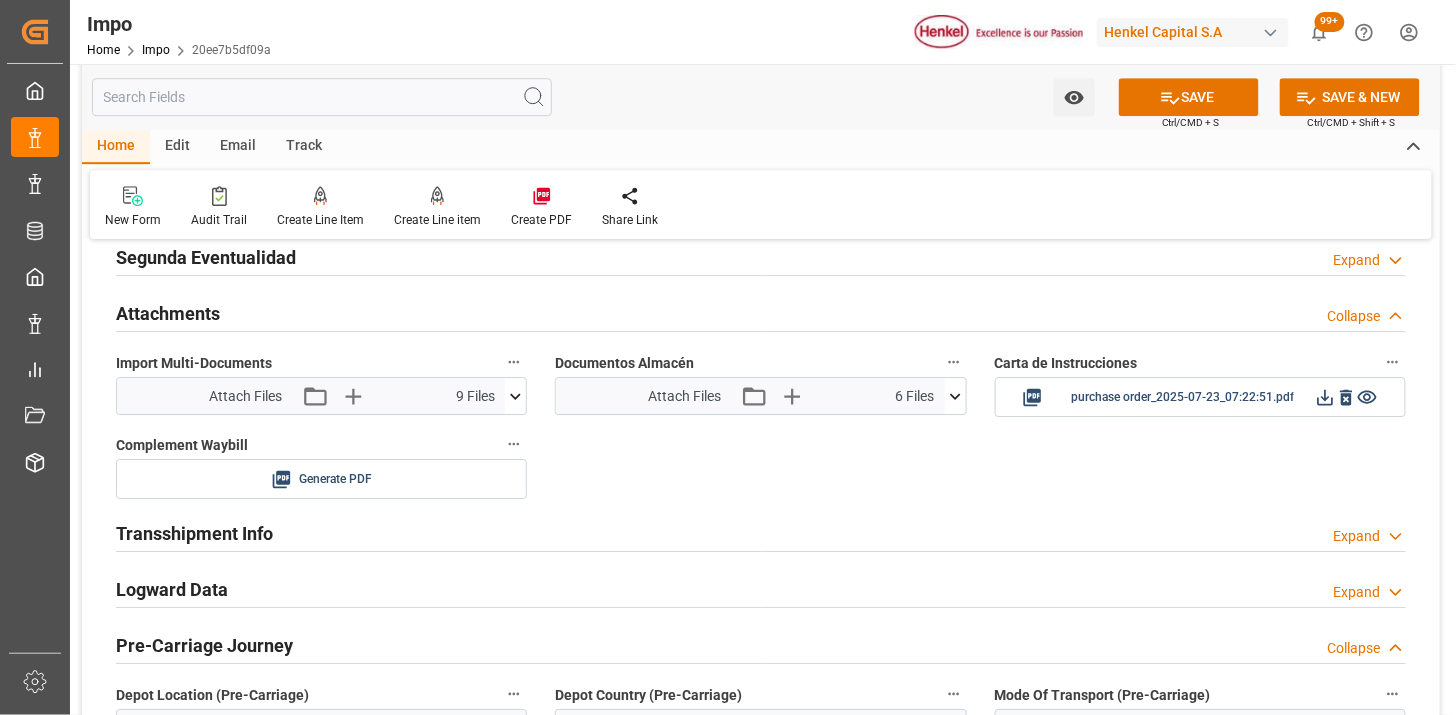 type 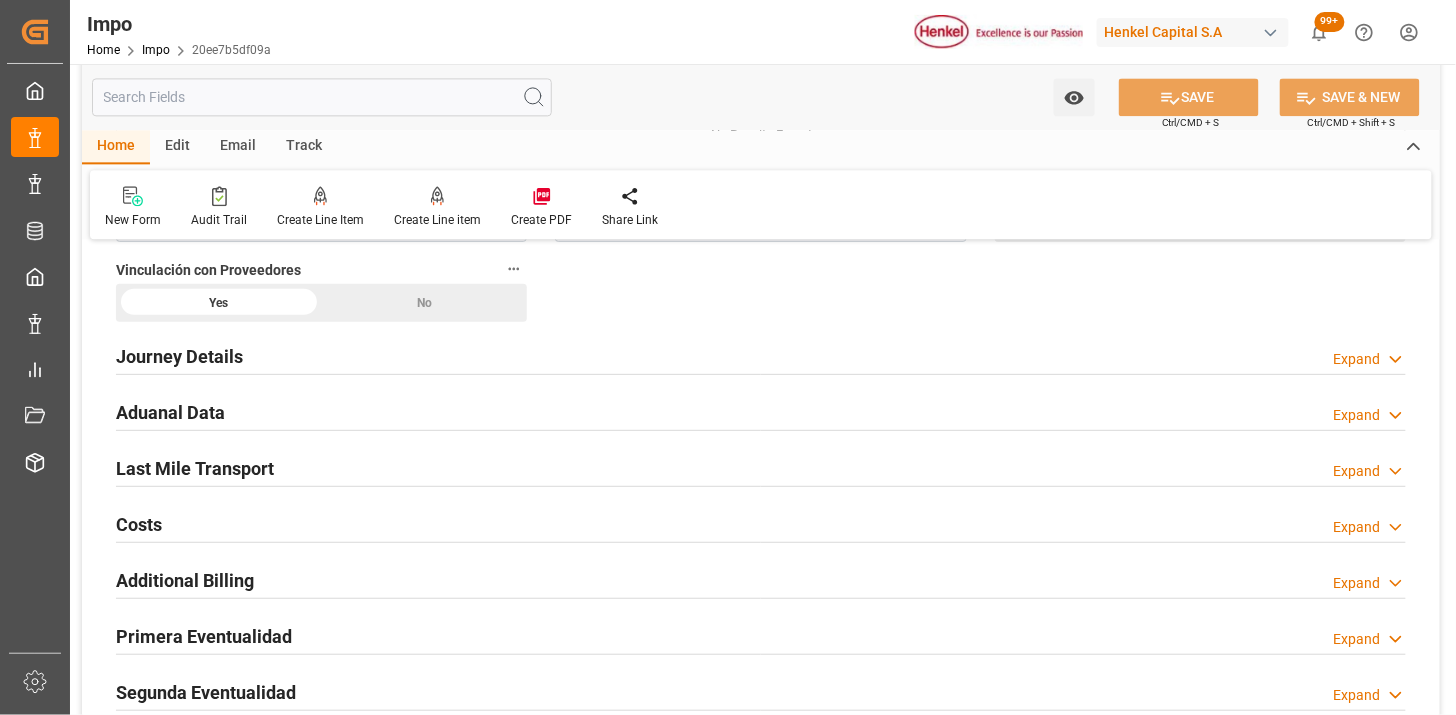 scroll, scrollTop: 1333, scrollLeft: 0, axis: vertical 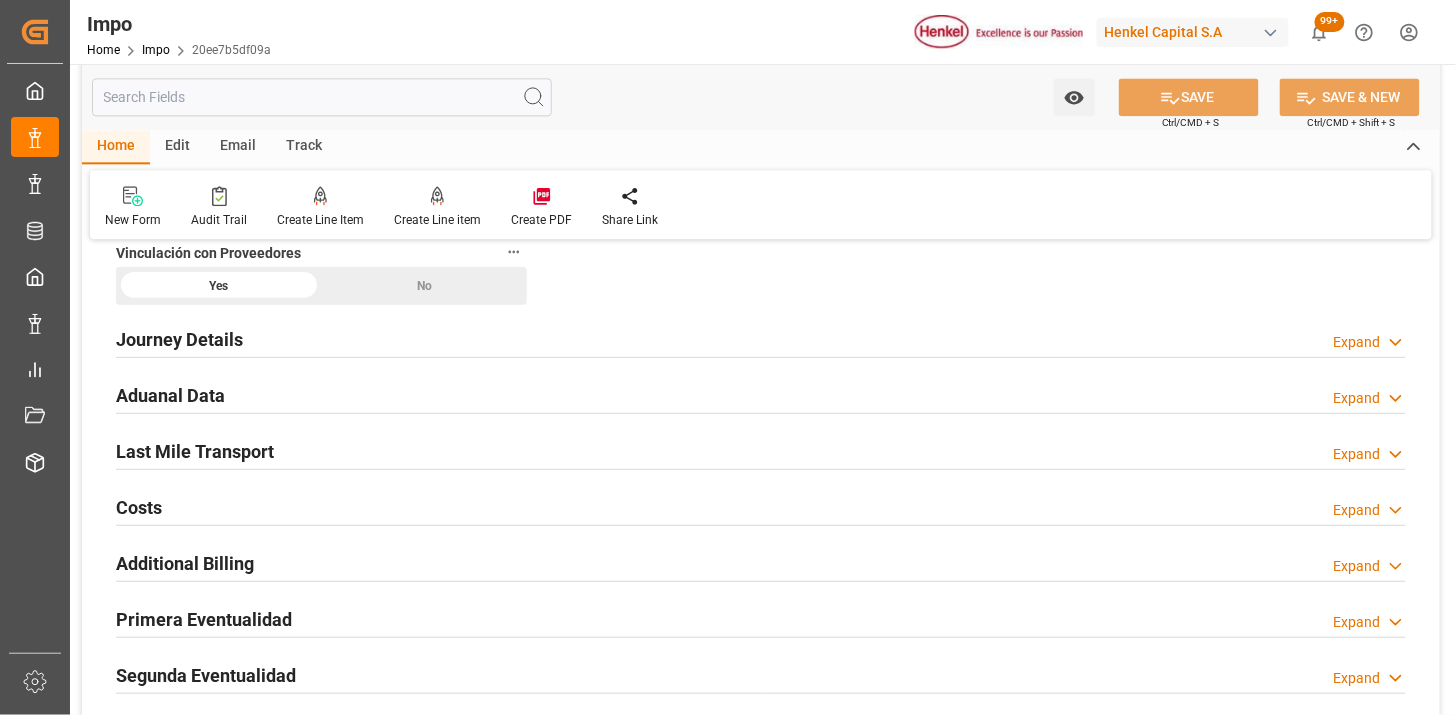 click on "Aduanal Data Expand" at bounding box center (761, 394) 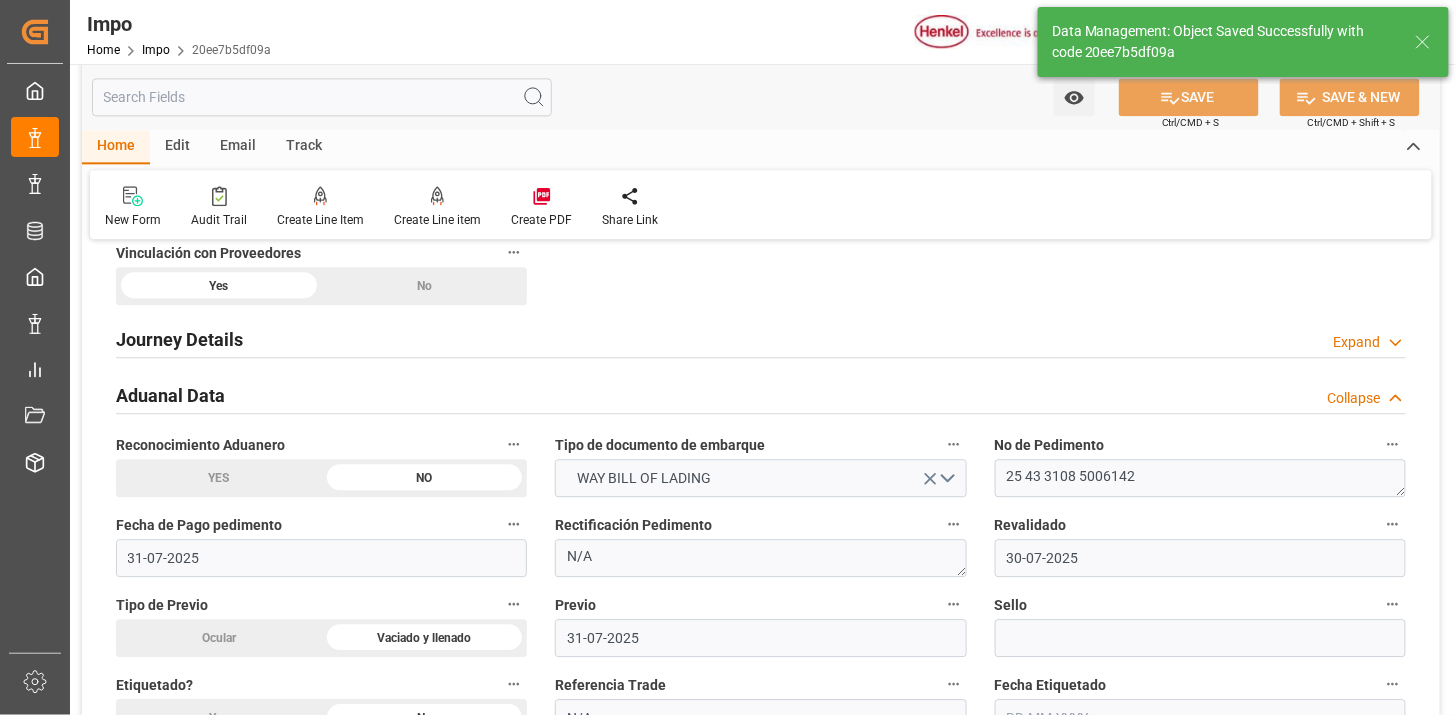 scroll, scrollTop: 1555, scrollLeft: 0, axis: vertical 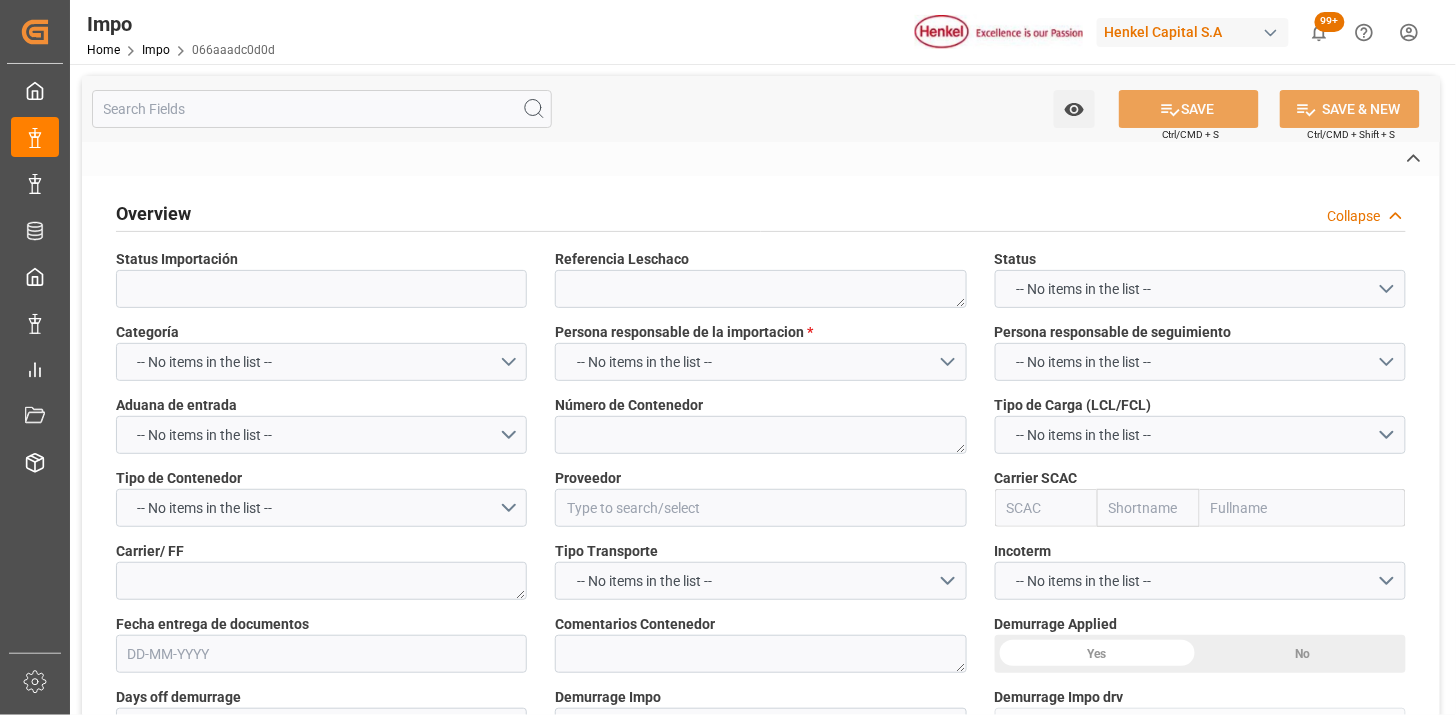 type on "250815080064" 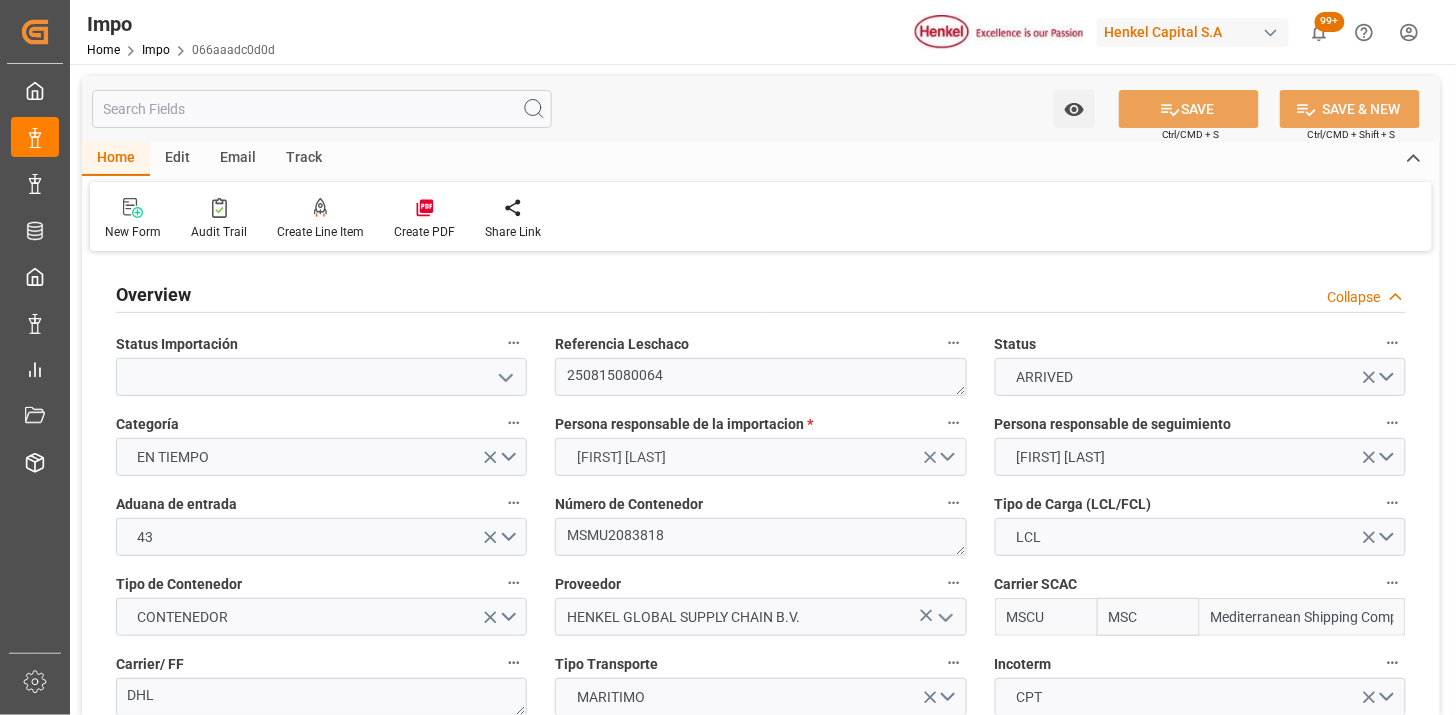 type on "MSC" 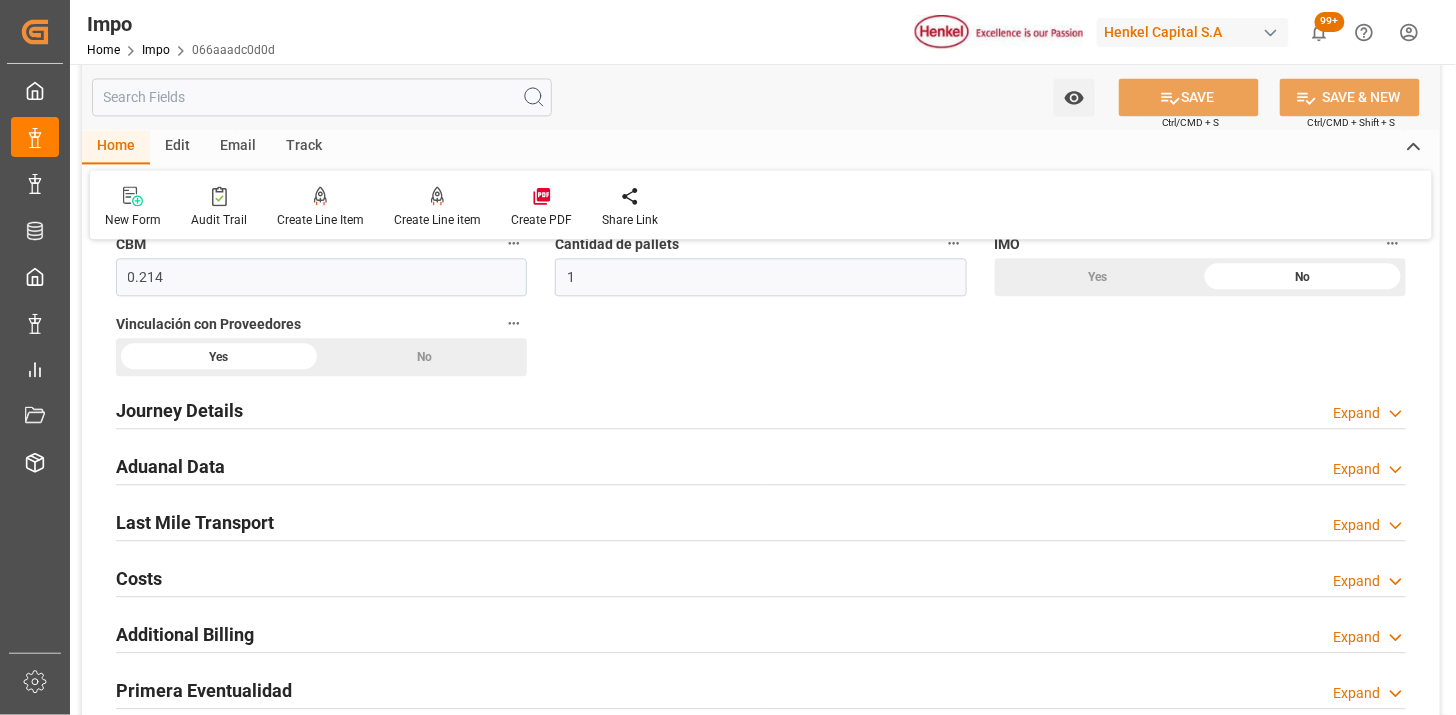 scroll, scrollTop: 1333, scrollLeft: 0, axis: vertical 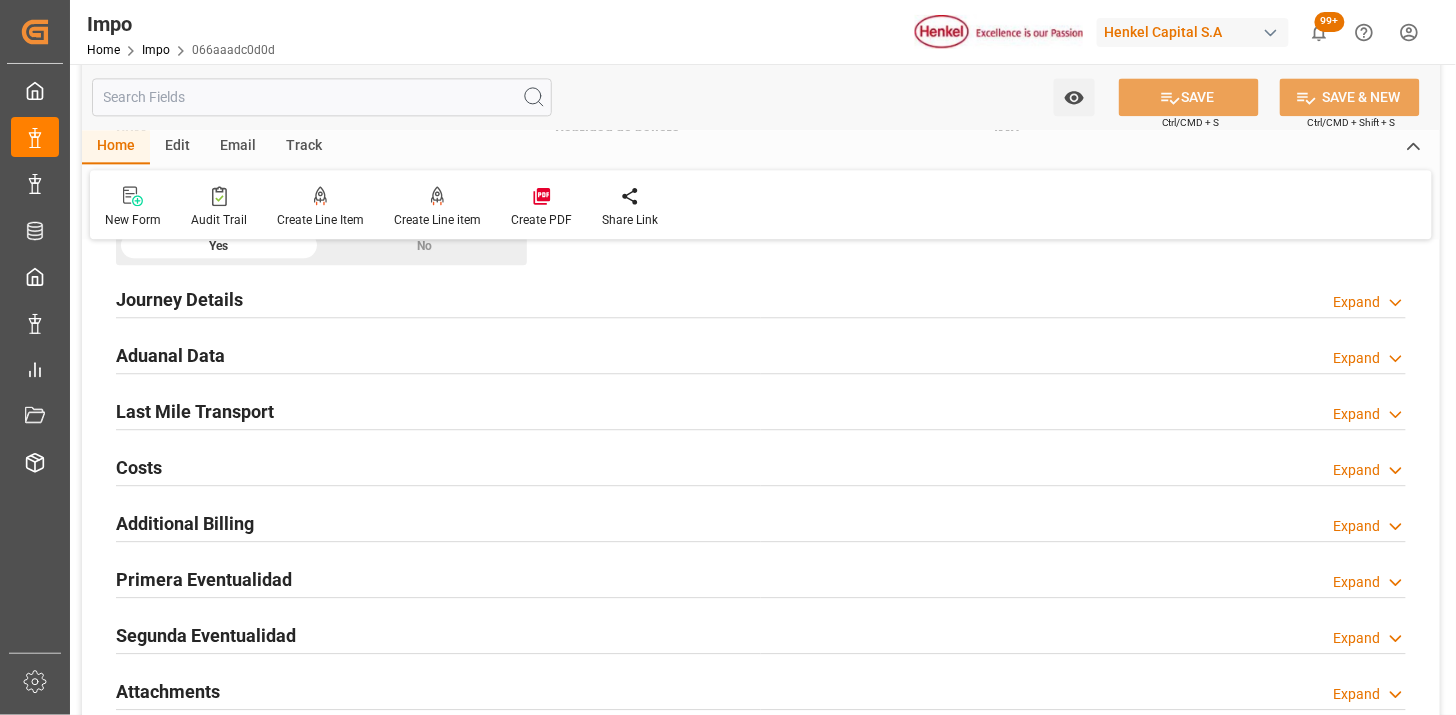 click on "Aduanal Data Expand" at bounding box center (761, 354) 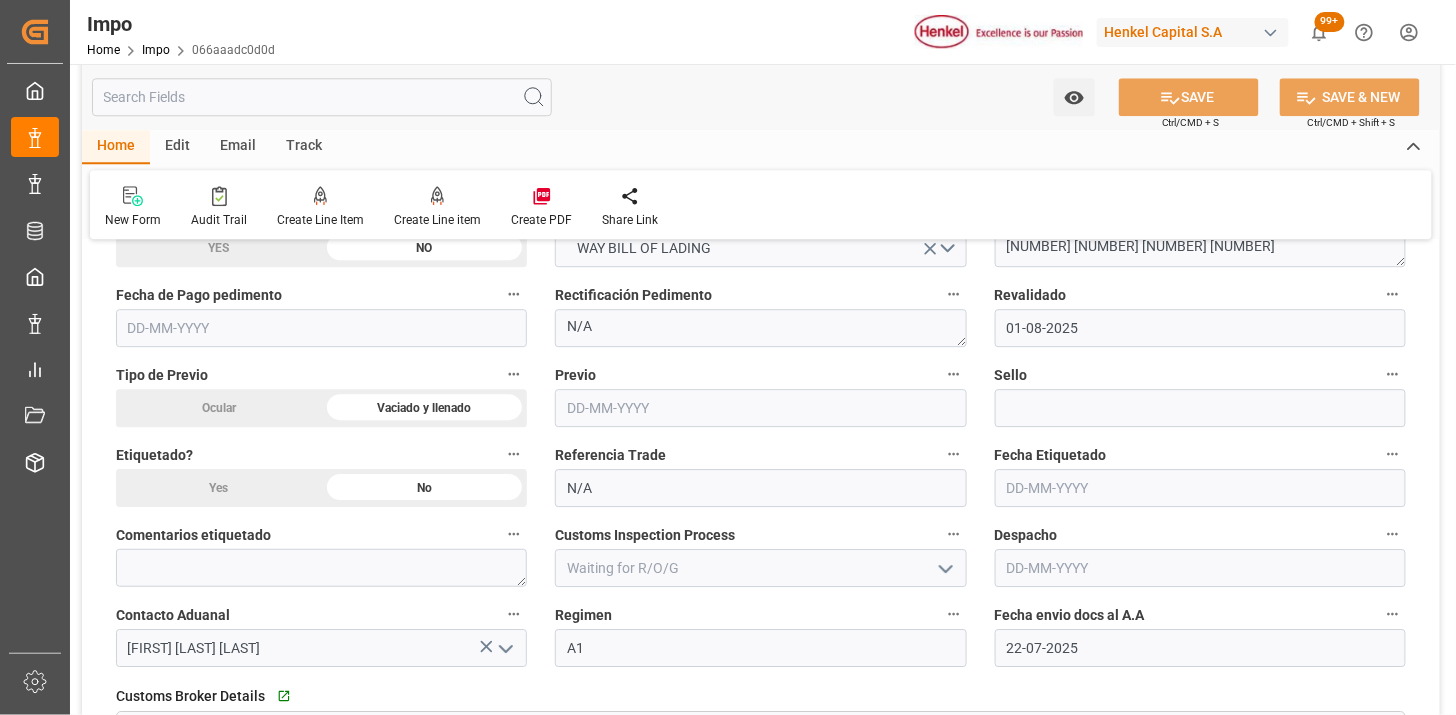 scroll, scrollTop: 1555, scrollLeft: 0, axis: vertical 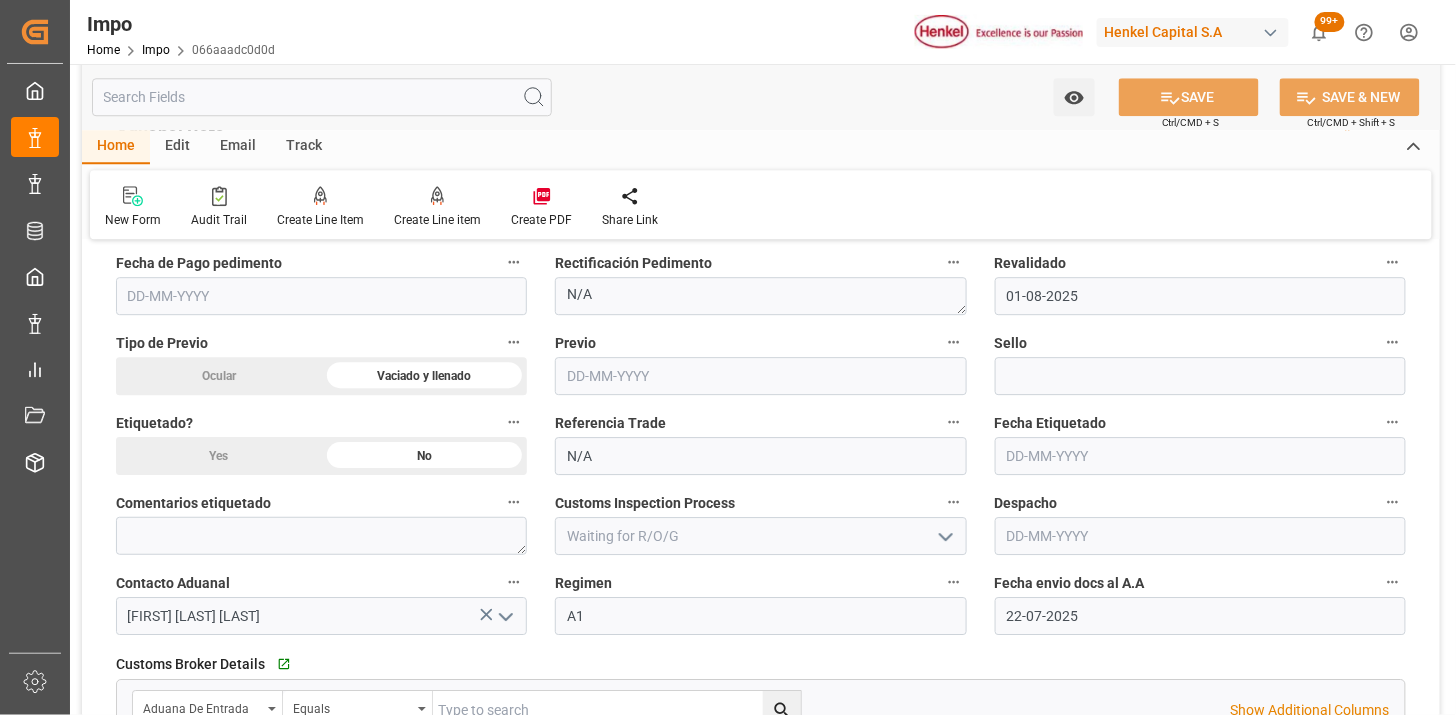 click at bounding box center (760, 376) 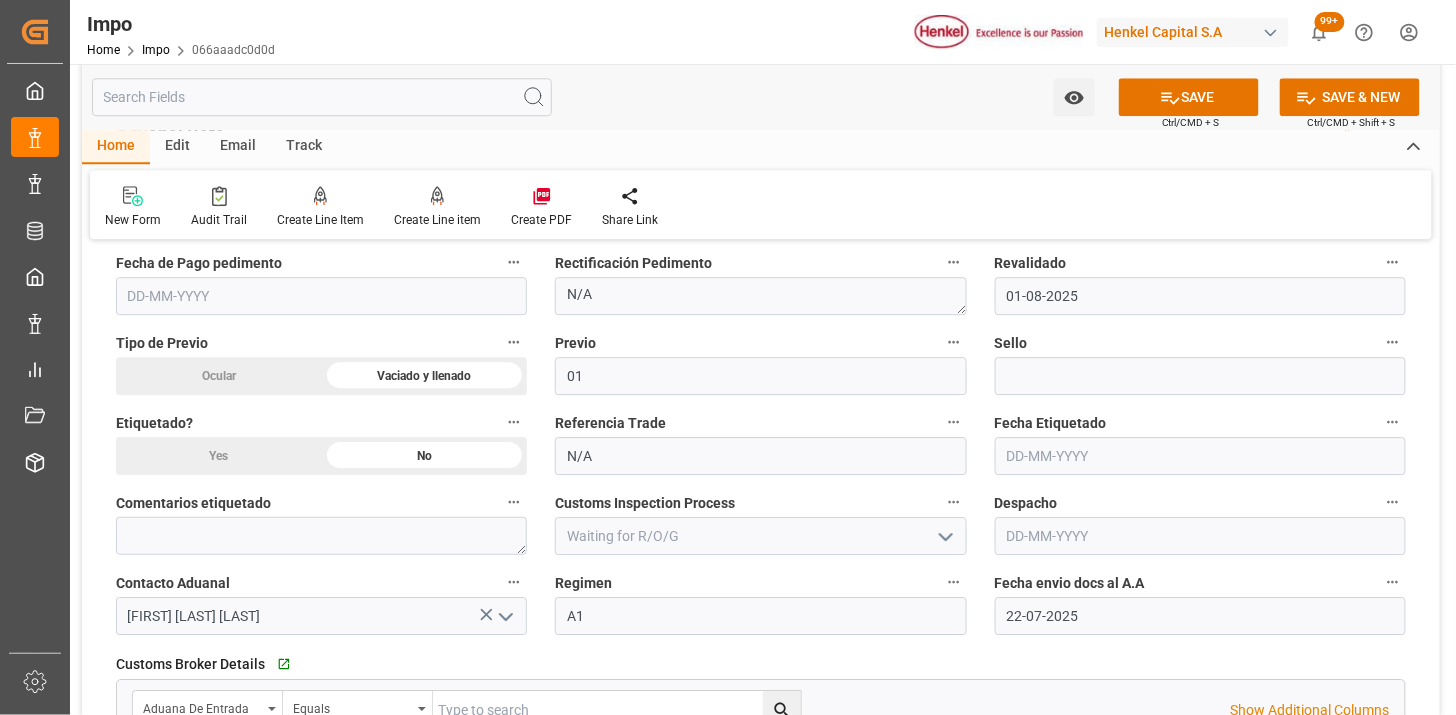 type on "01-08-2025" 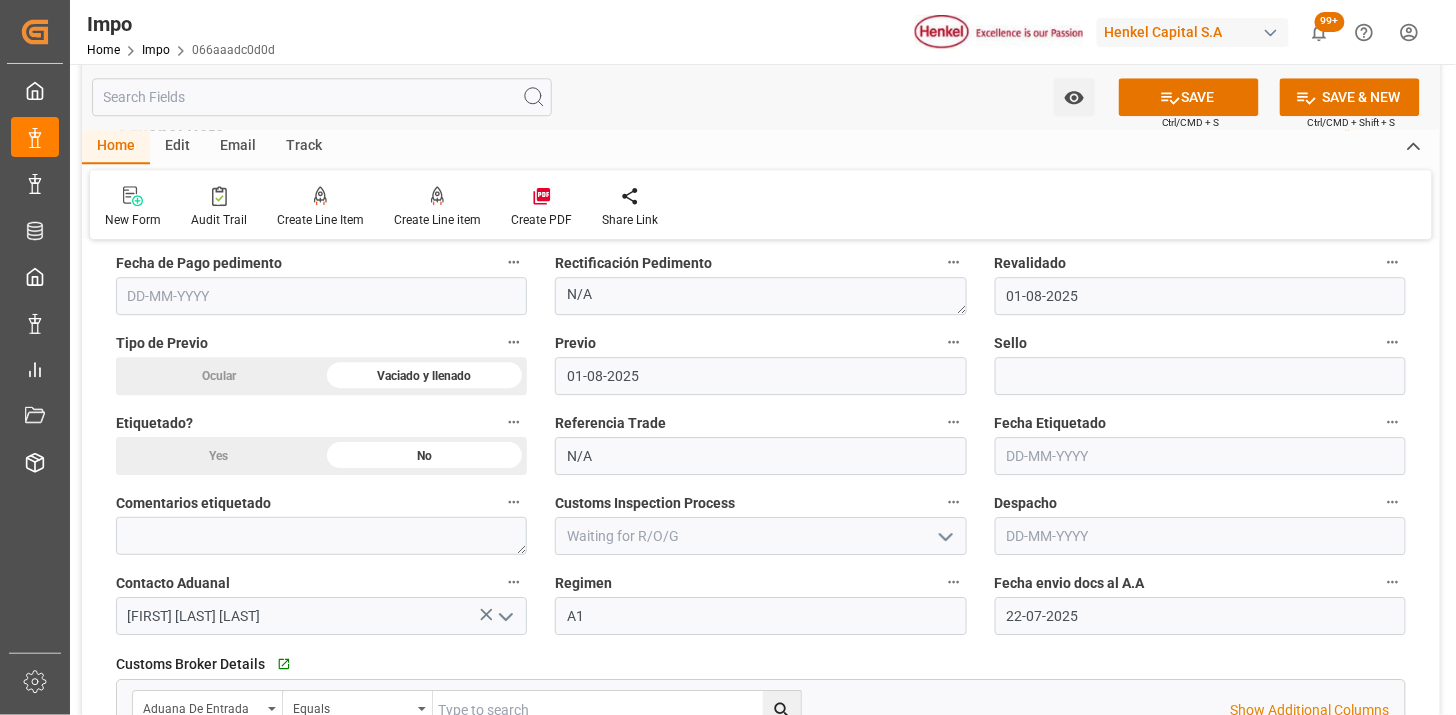 click on "01-08-2025" at bounding box center [1200, 296] 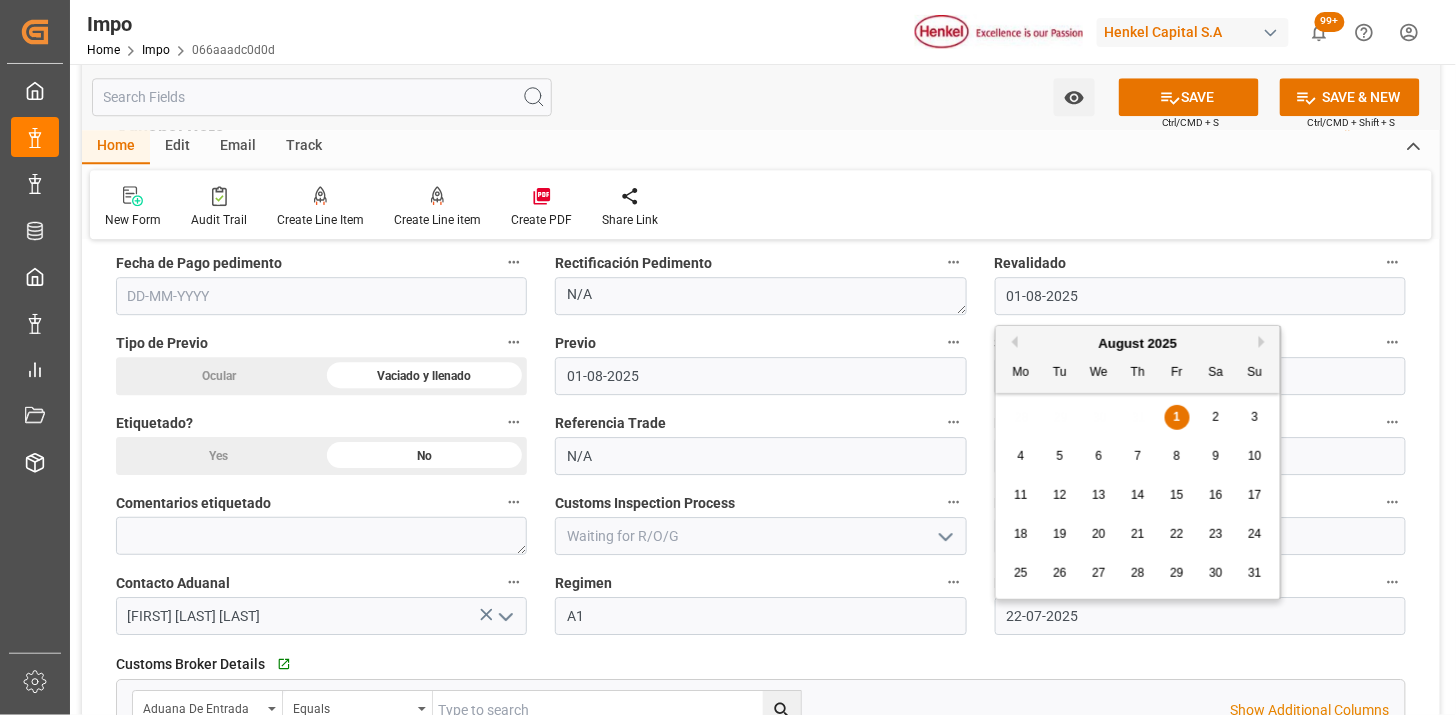 click on "01-08-2025" at bounding box center [1200, 296] 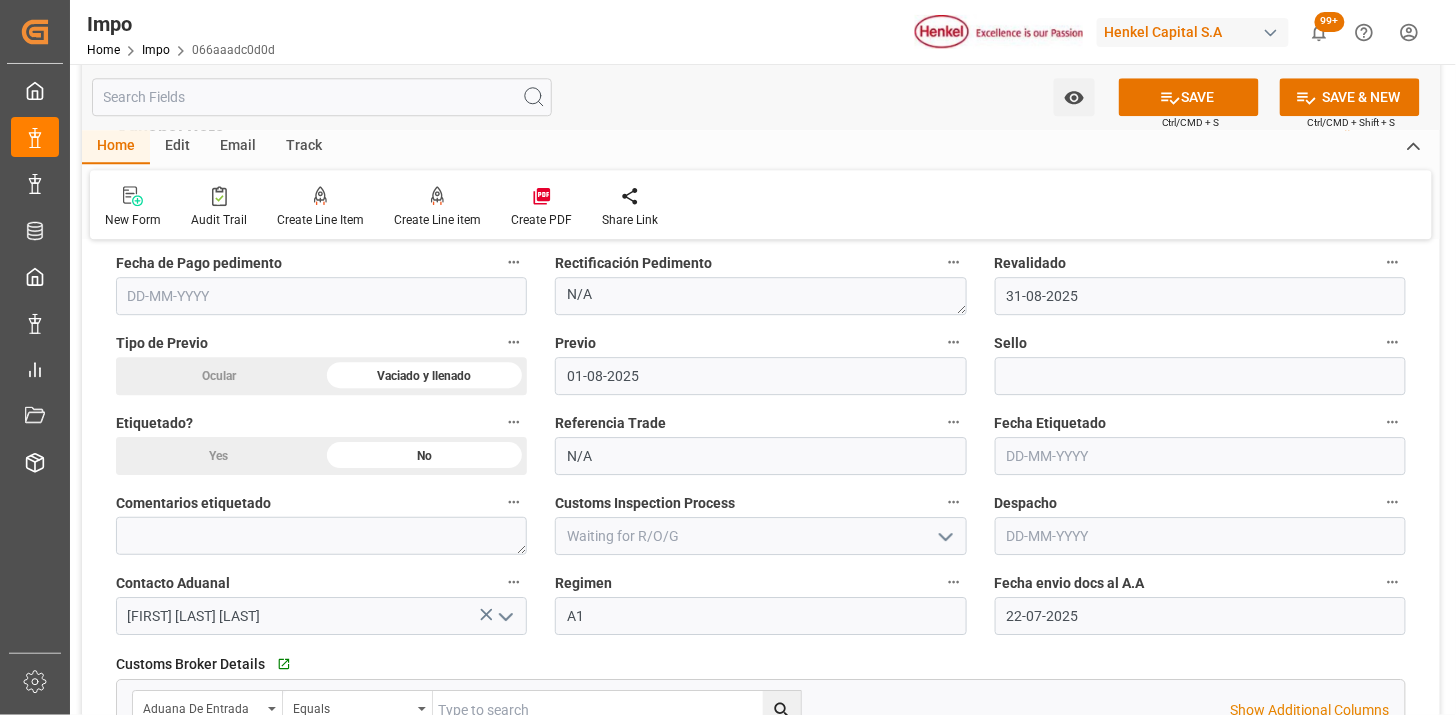 click on "31-08-2025" at bounding box center [1200, 296] 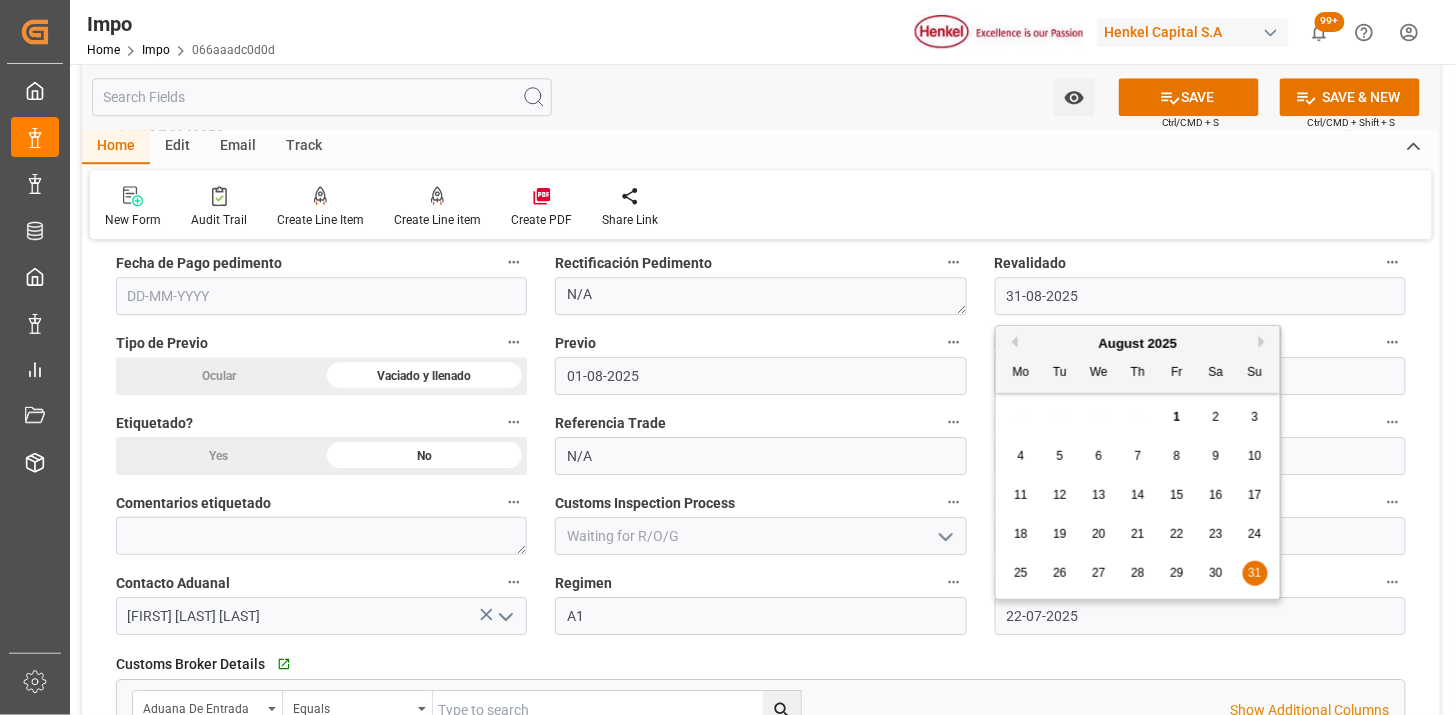 click on "31-08-2025" at bounding box center (1200, 296) 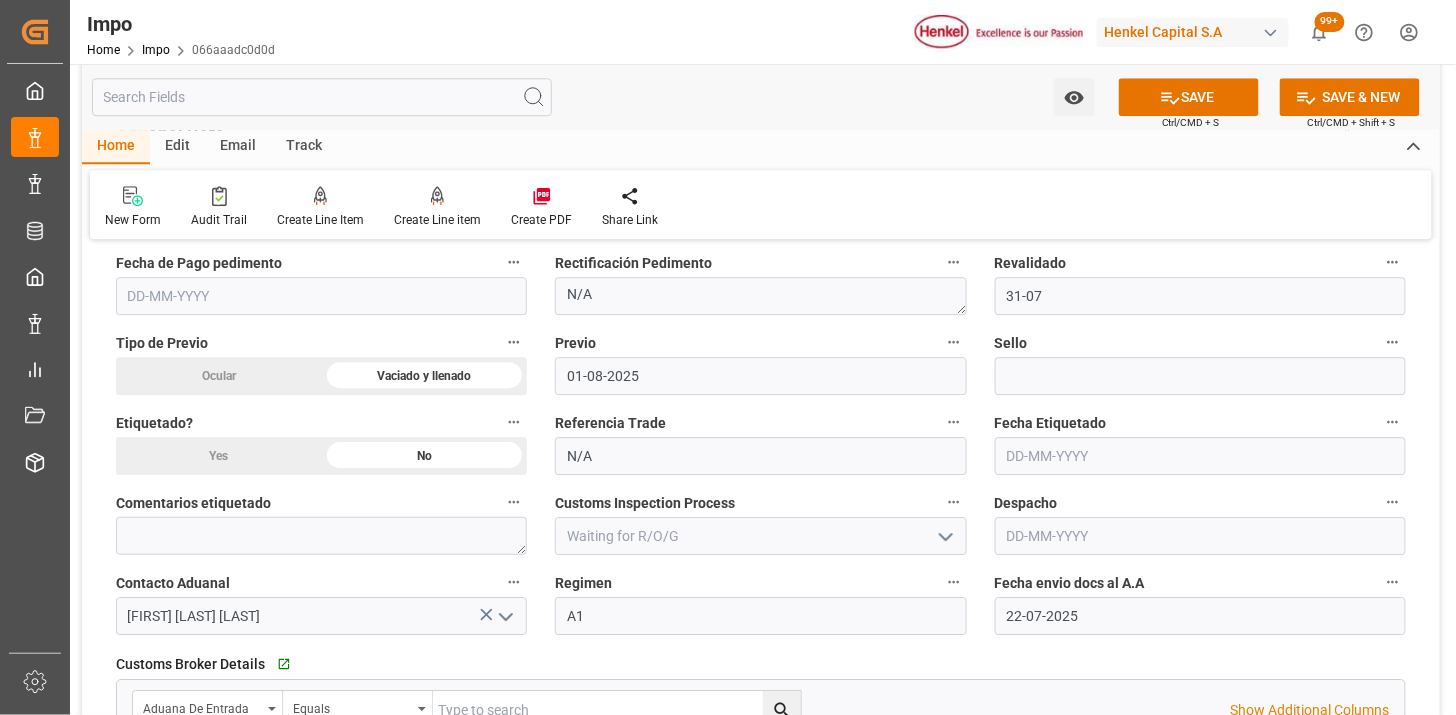 type on "31-07-2025" 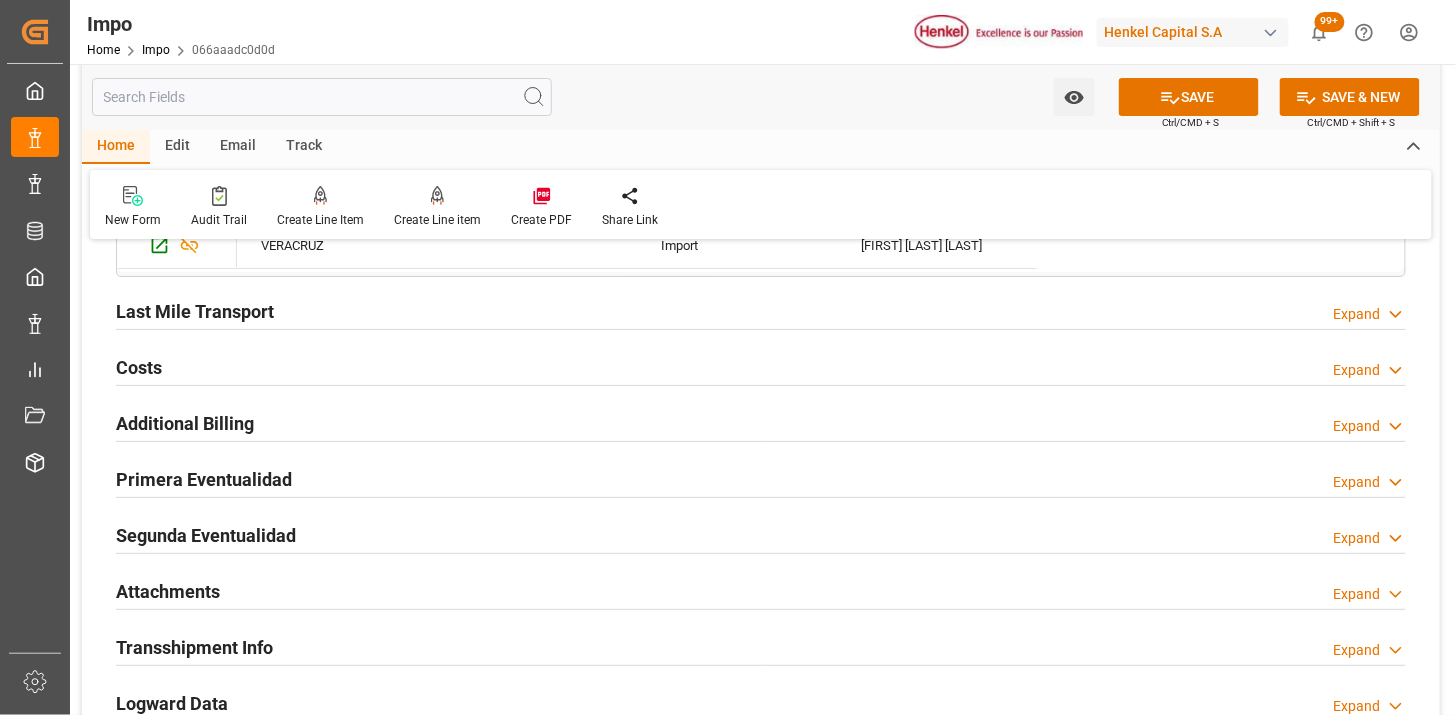 scroll, scrollTop: 2222, scrollLeft: 0, axis: vertical 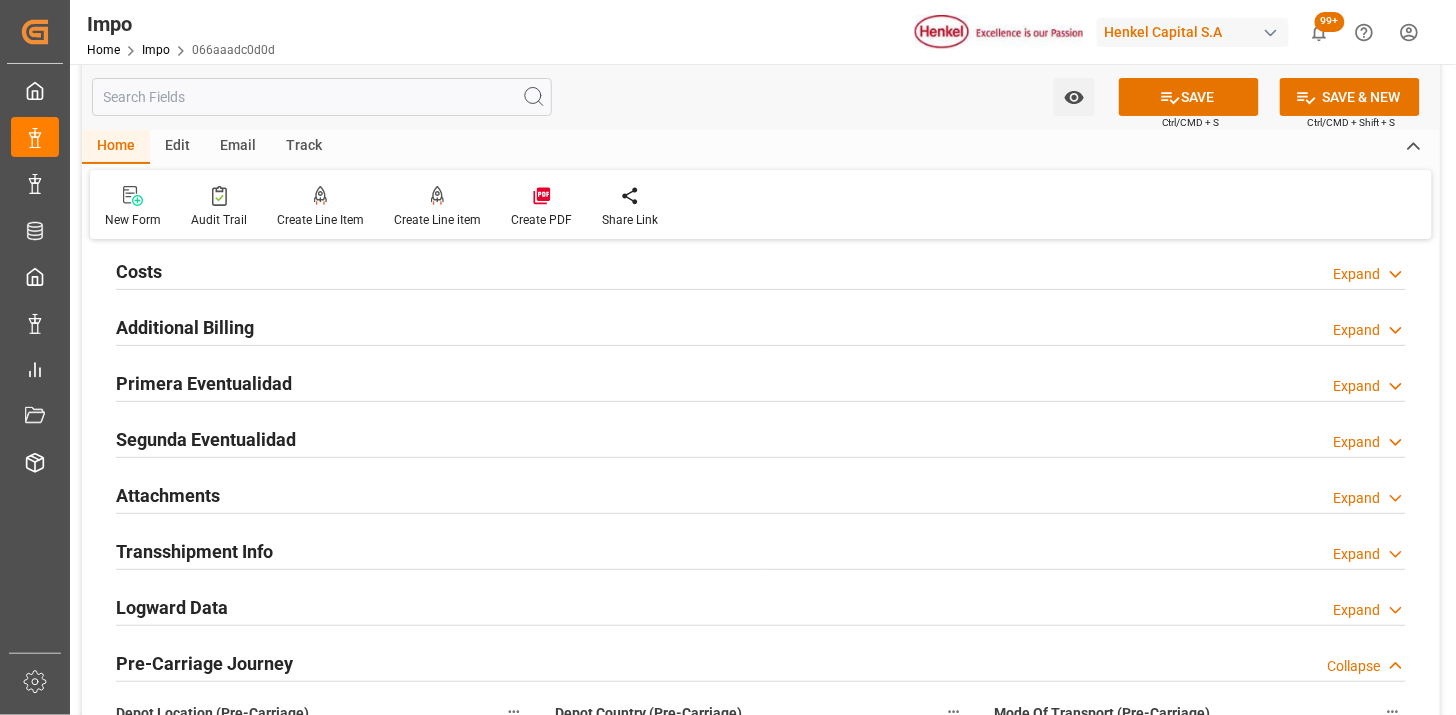 click on "Primera Eventualidad Expand" at bounding box center (761, 382) 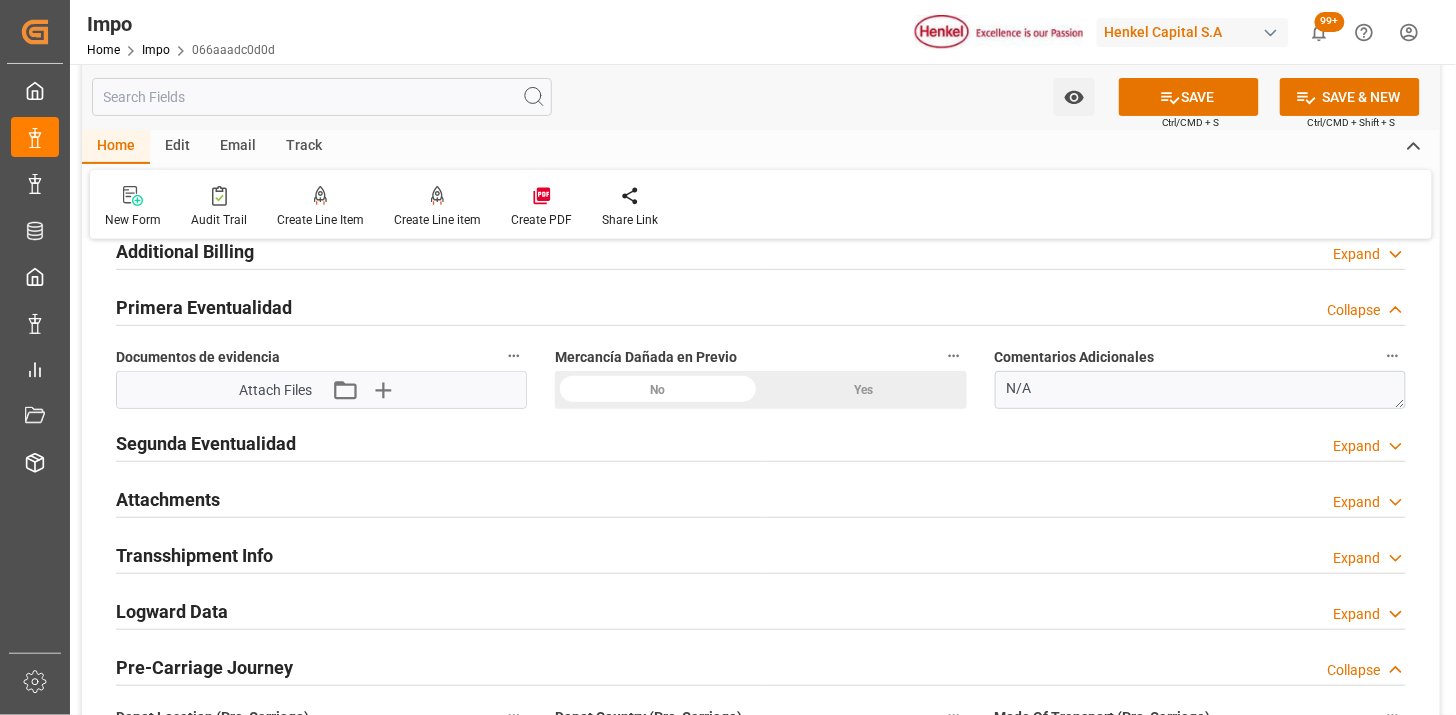 scroll, scrollTop: 2333, scrollLeft: 0, axis: vertical 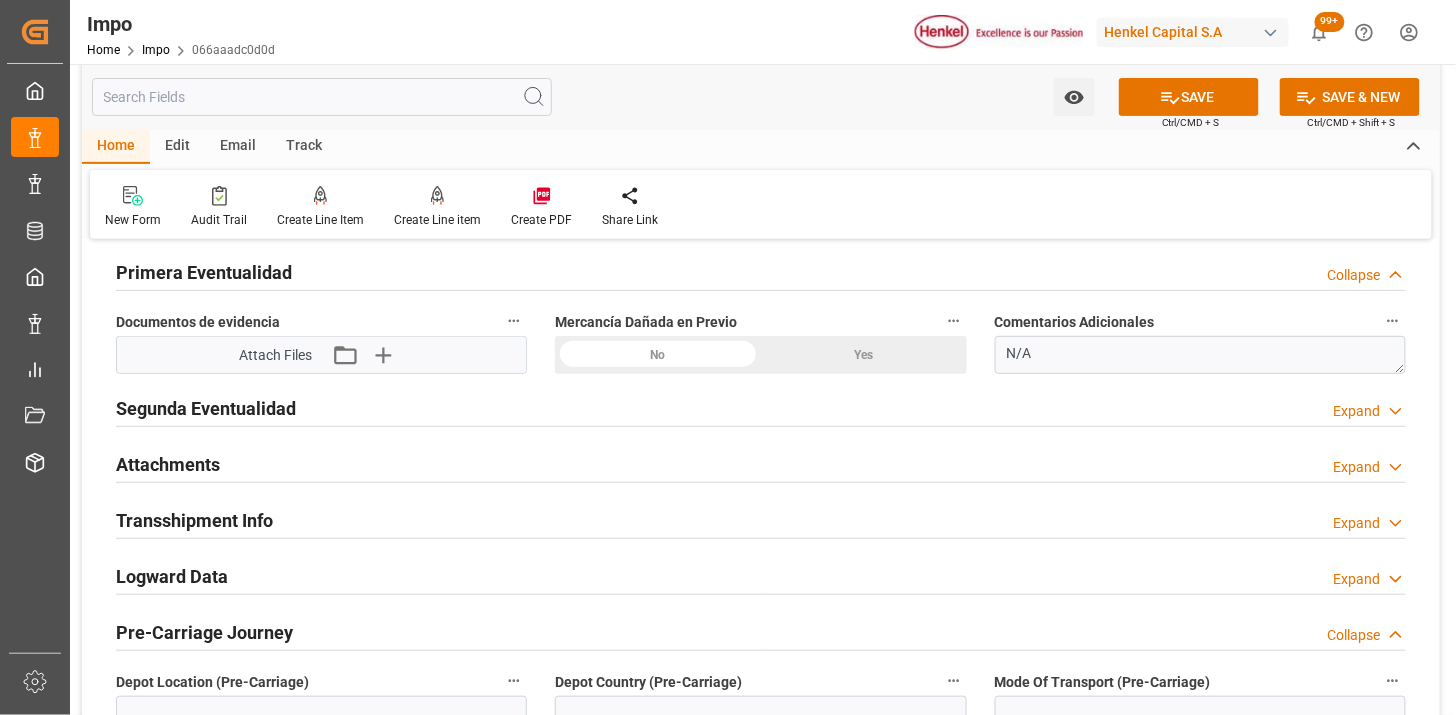 click on "No" at bounding box center [1098, -1556] 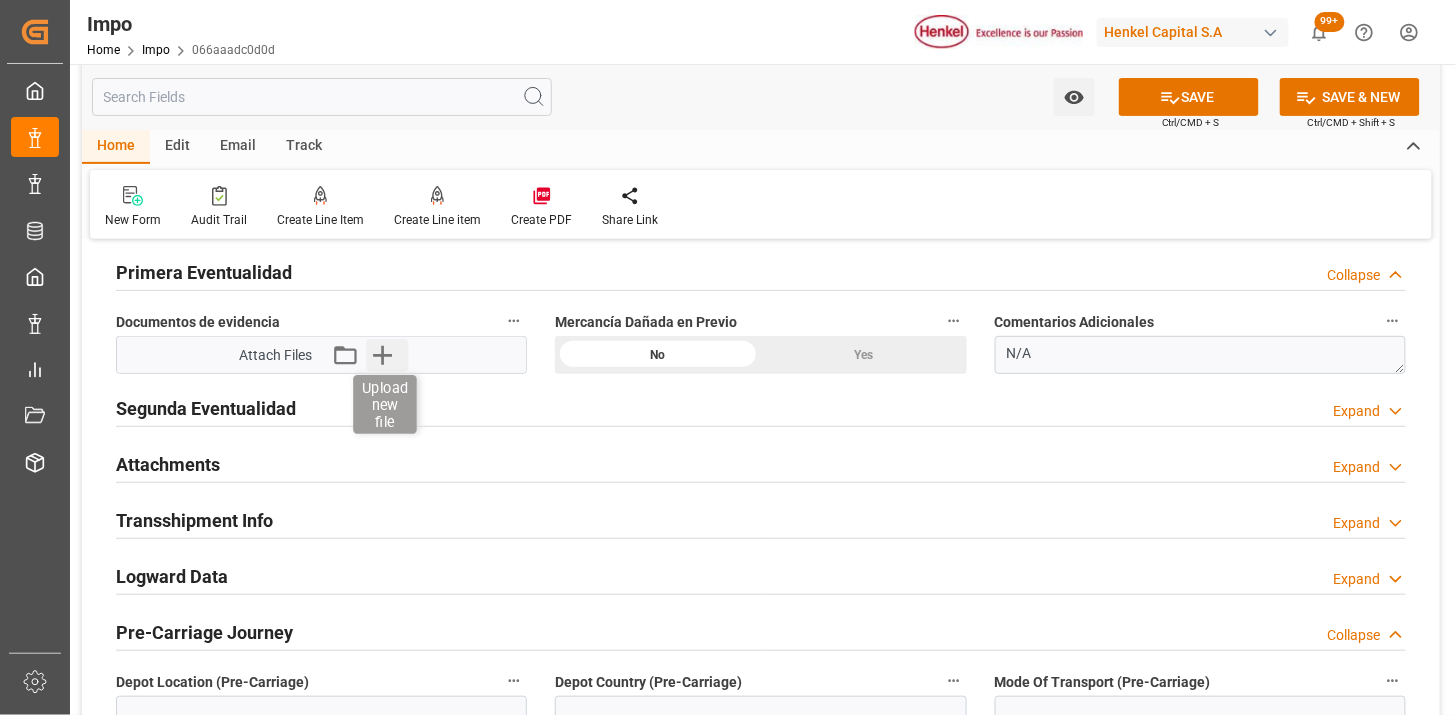 click 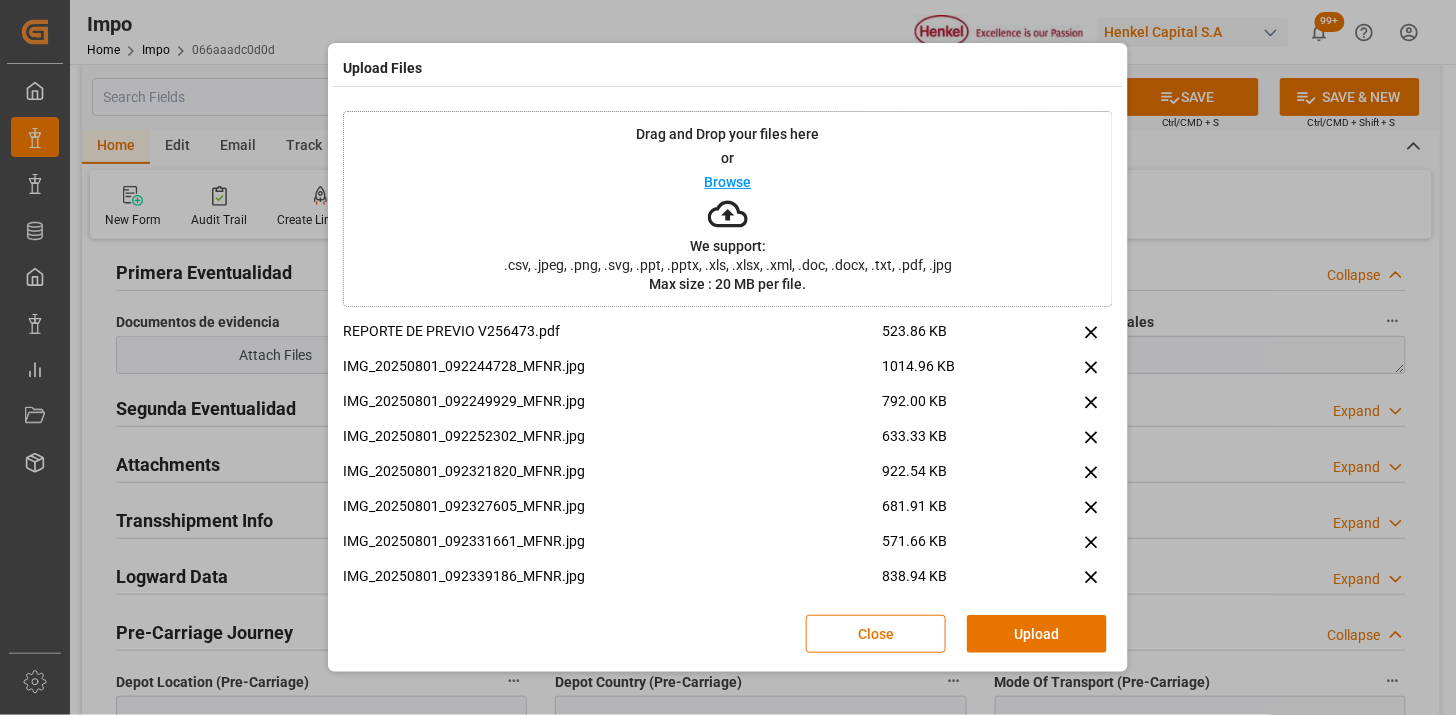 click on "Upload" at bounding box center (1037, 634) 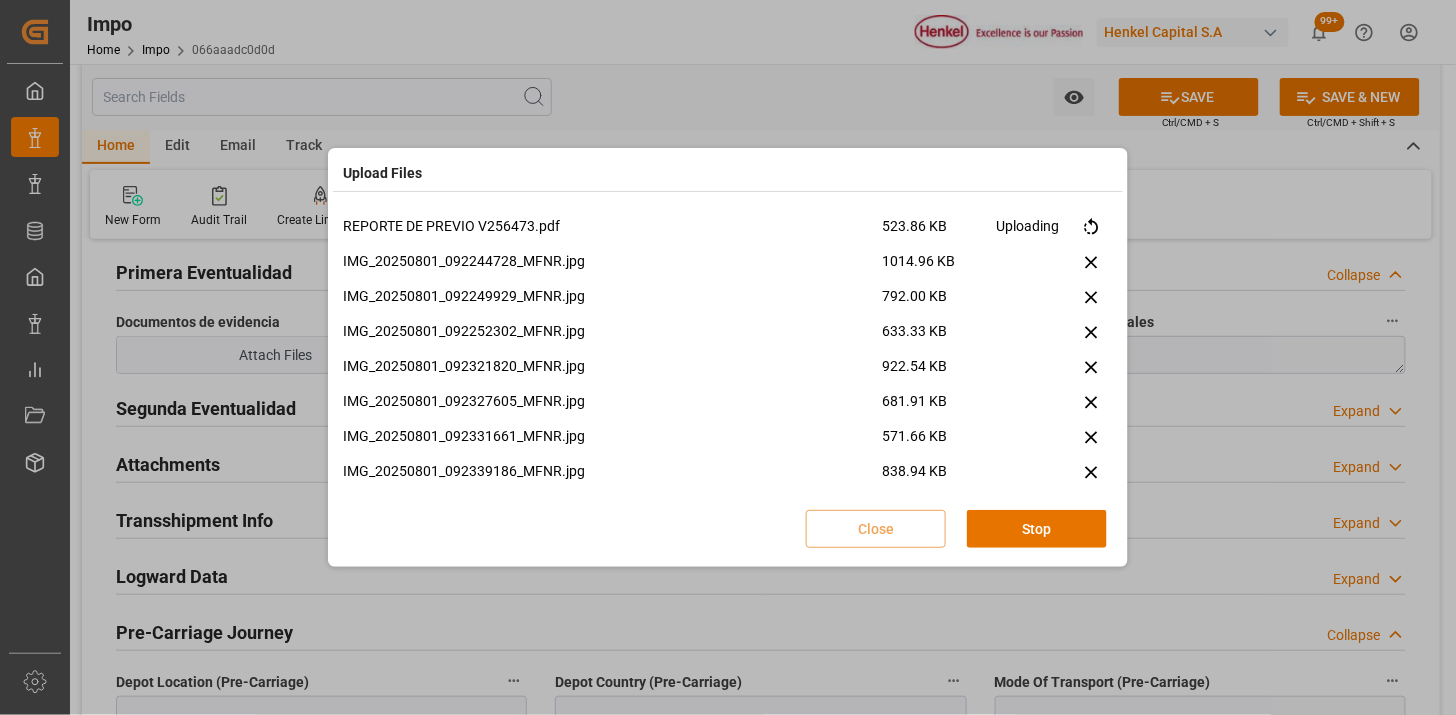type 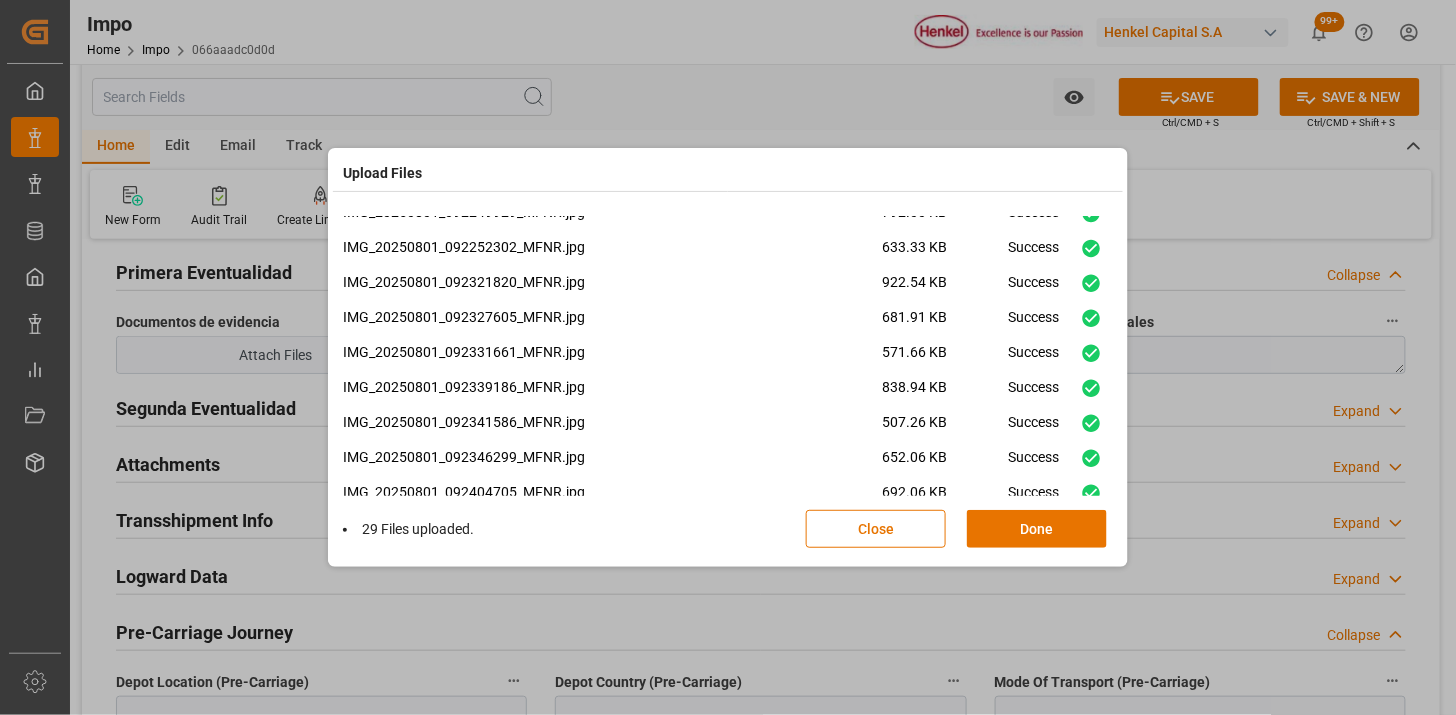 scroll, scrollTop: 747, scrollLeft: 0, axis: vertical 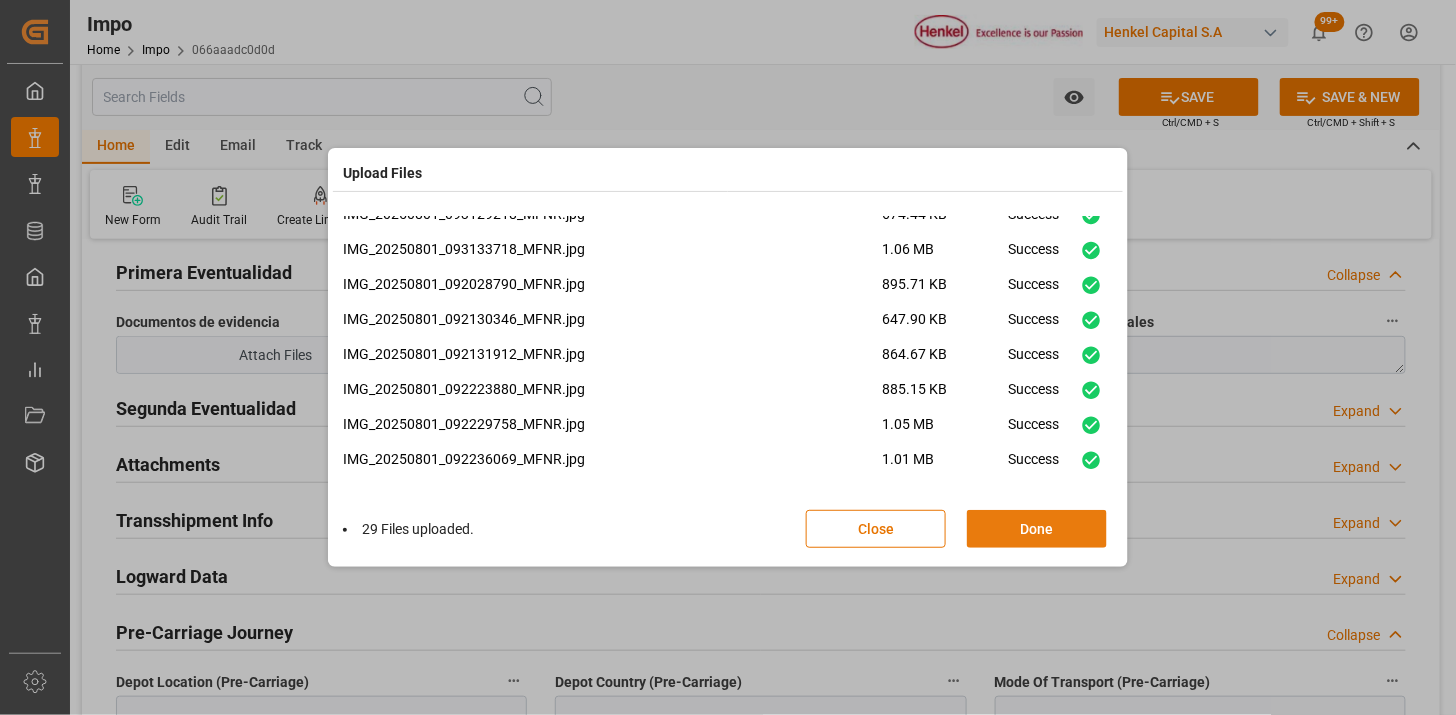 click on "Done" at bounding box center [1037, 529] 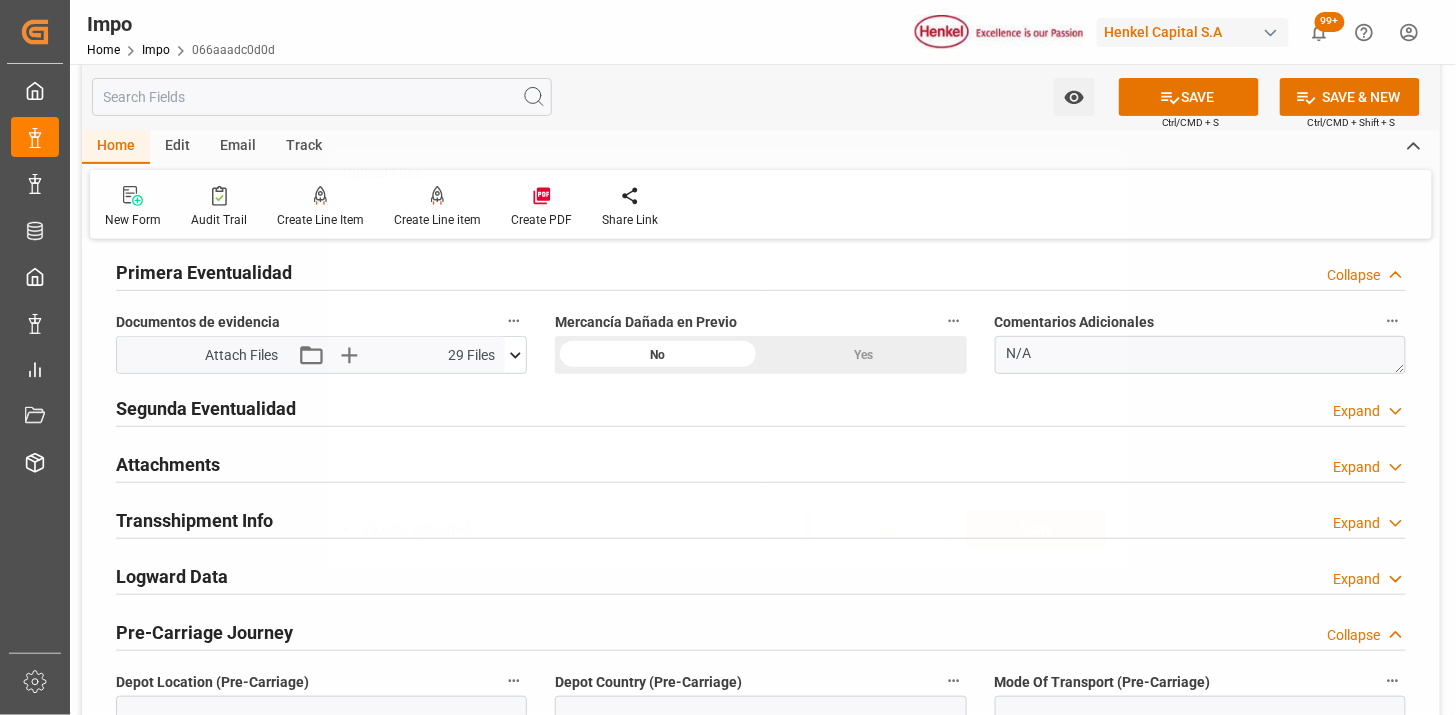 scroll, scrollTop: 0, scrollLeft: 0, axis: both 